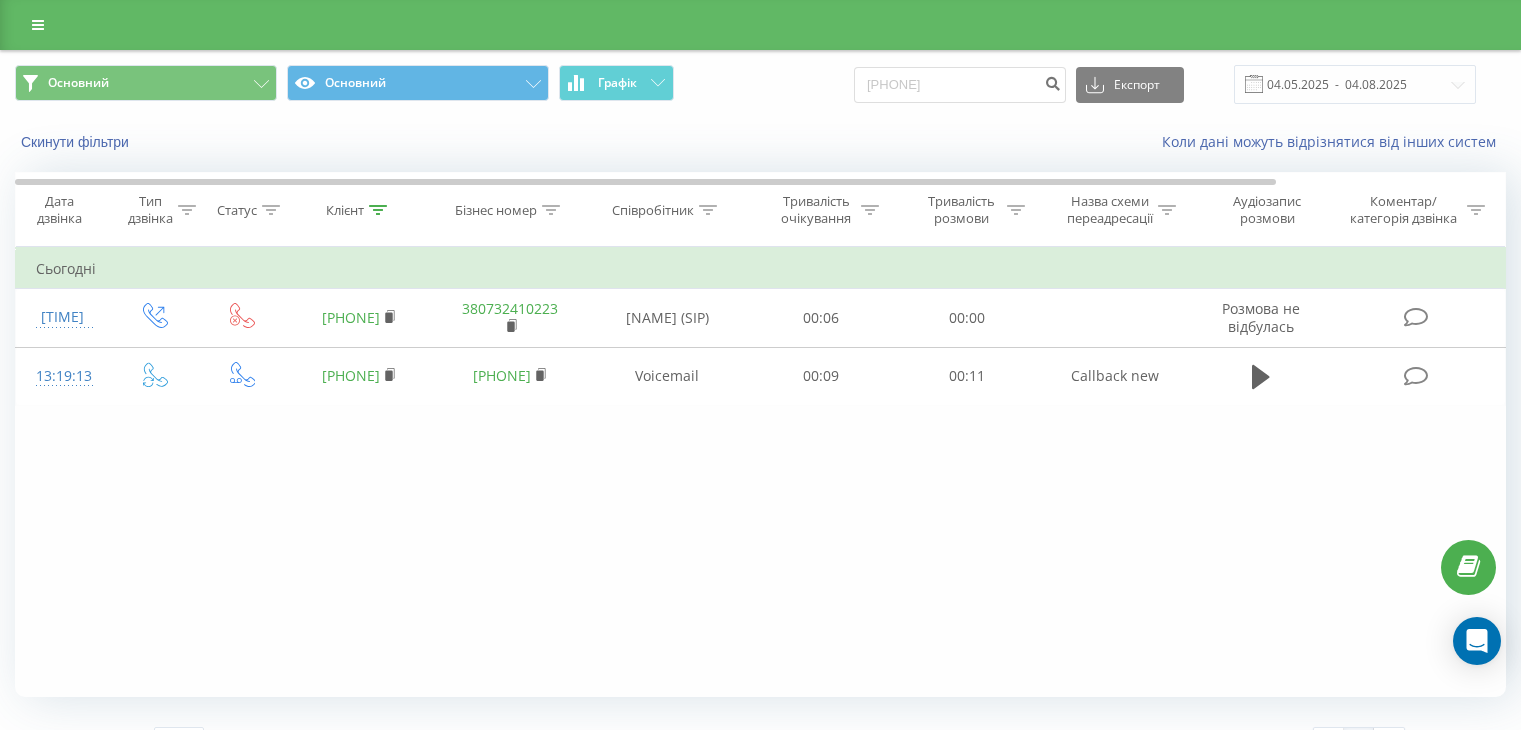 scroll, scrollTop: 0, scrollLeft: 0, axis: both 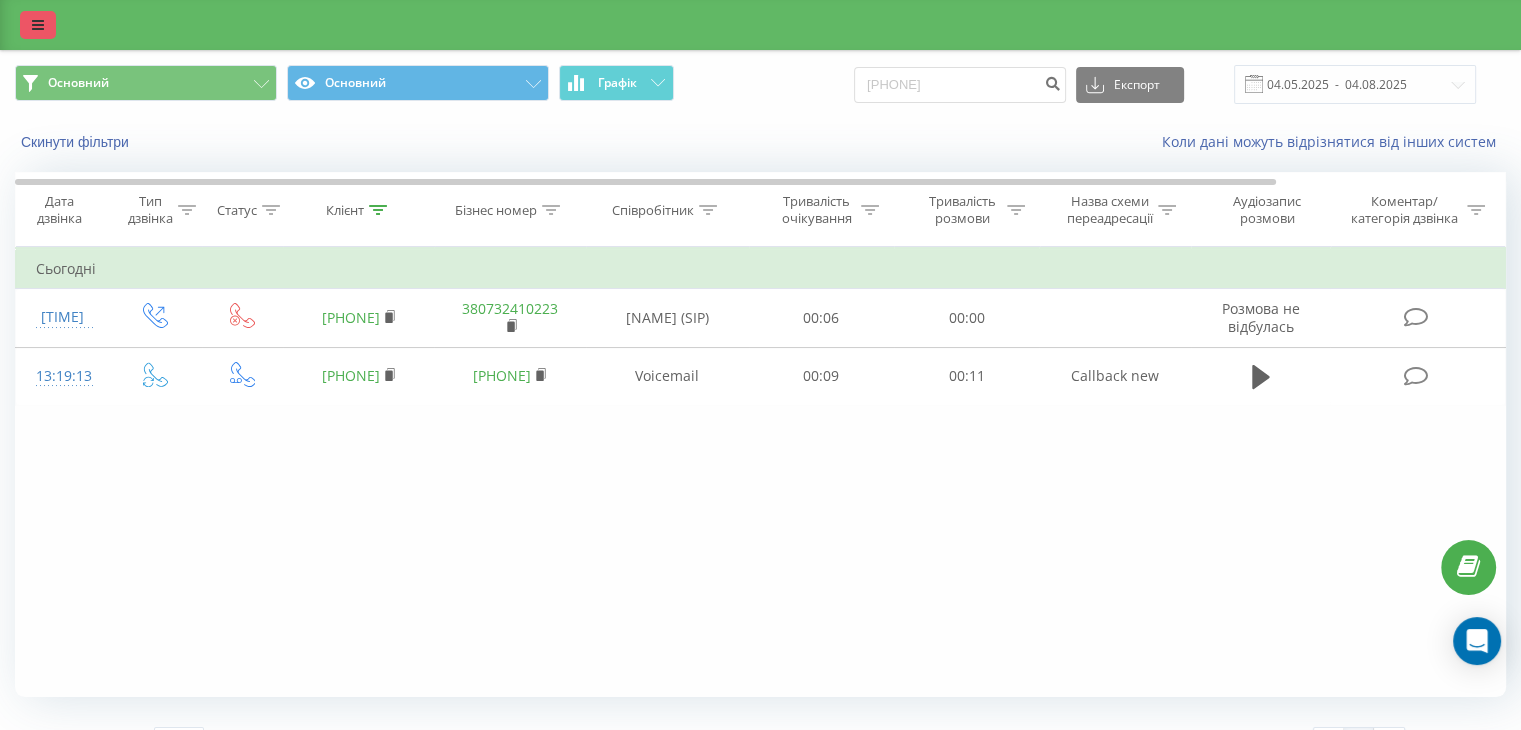 click at bounding box center (38, 25) 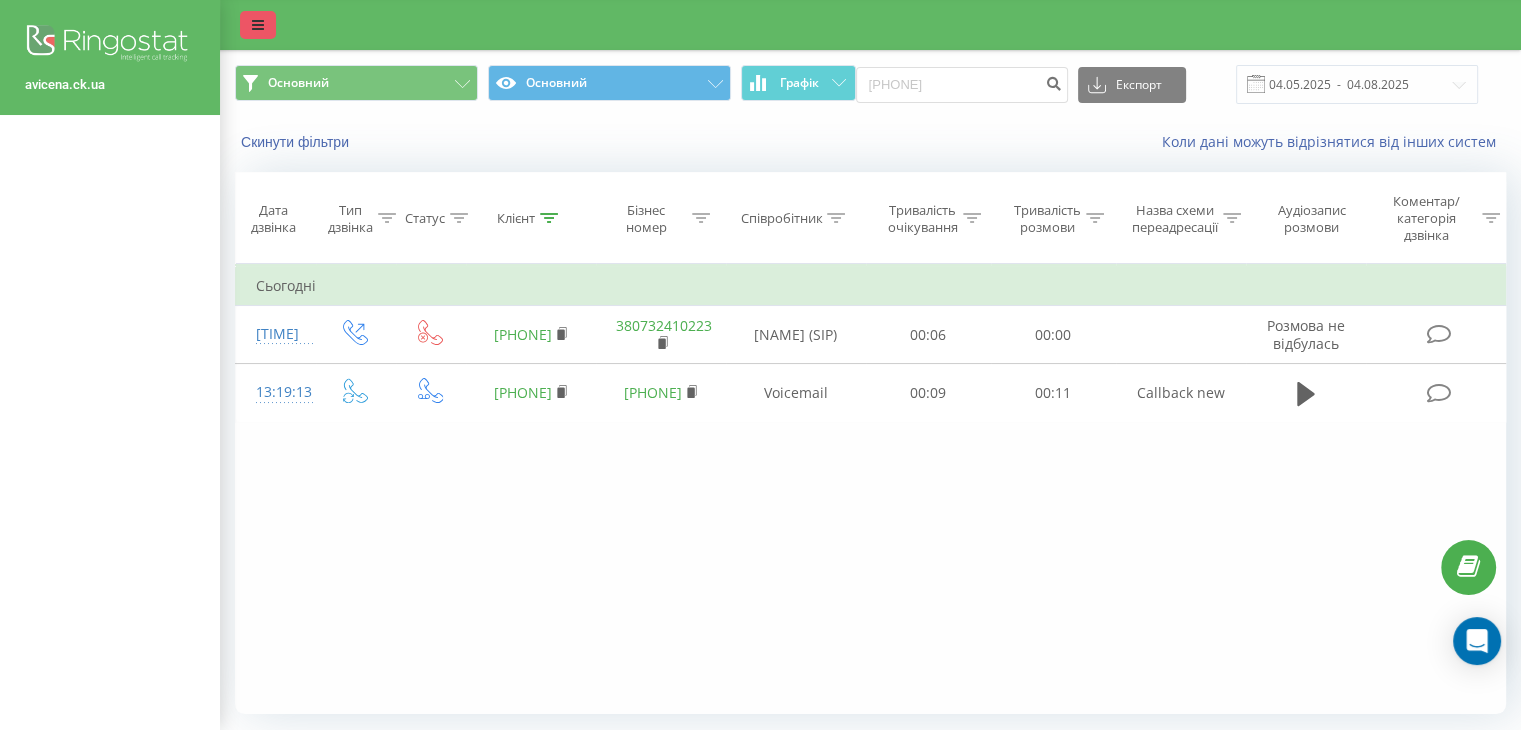 click at bounding box center [258, 25] 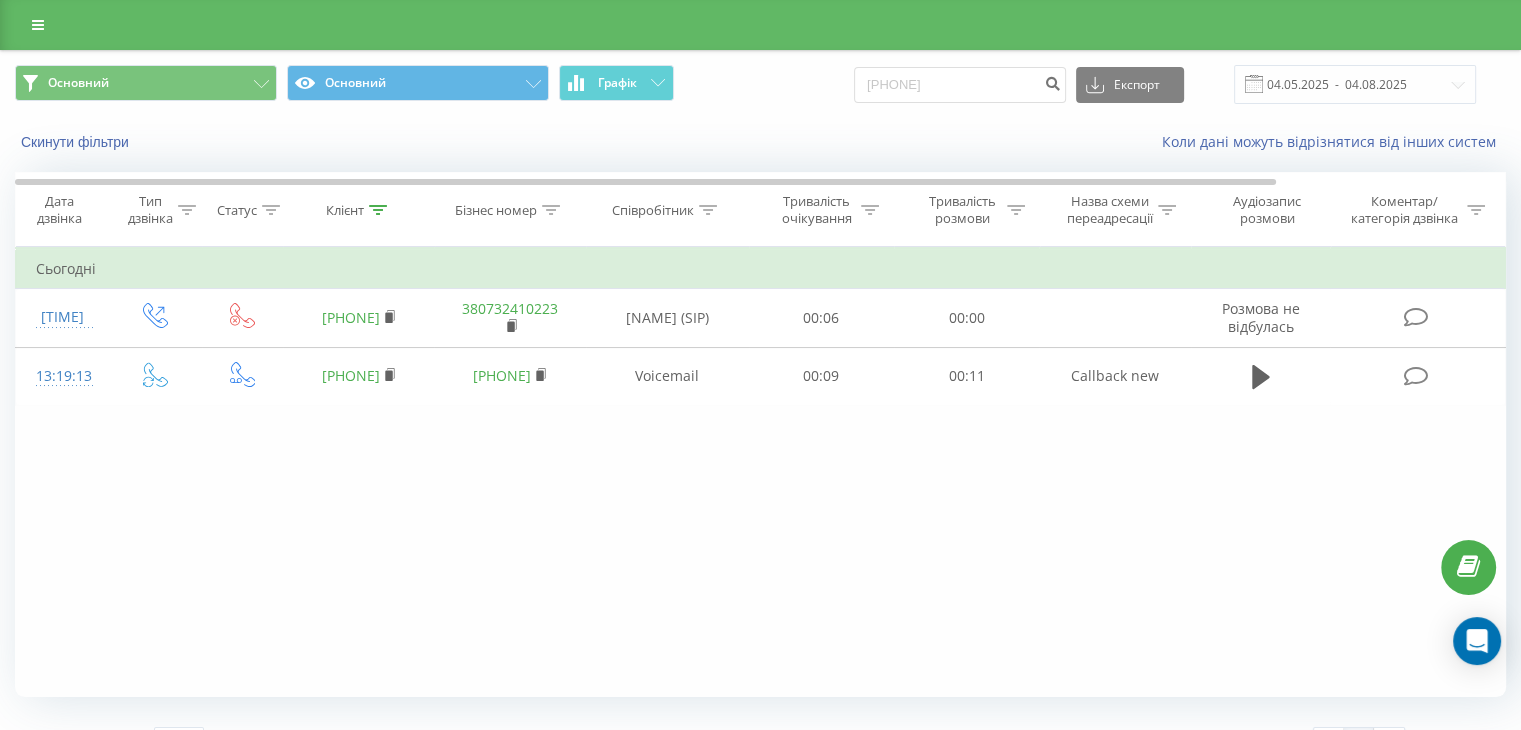 click at bounding box center (760, 25) 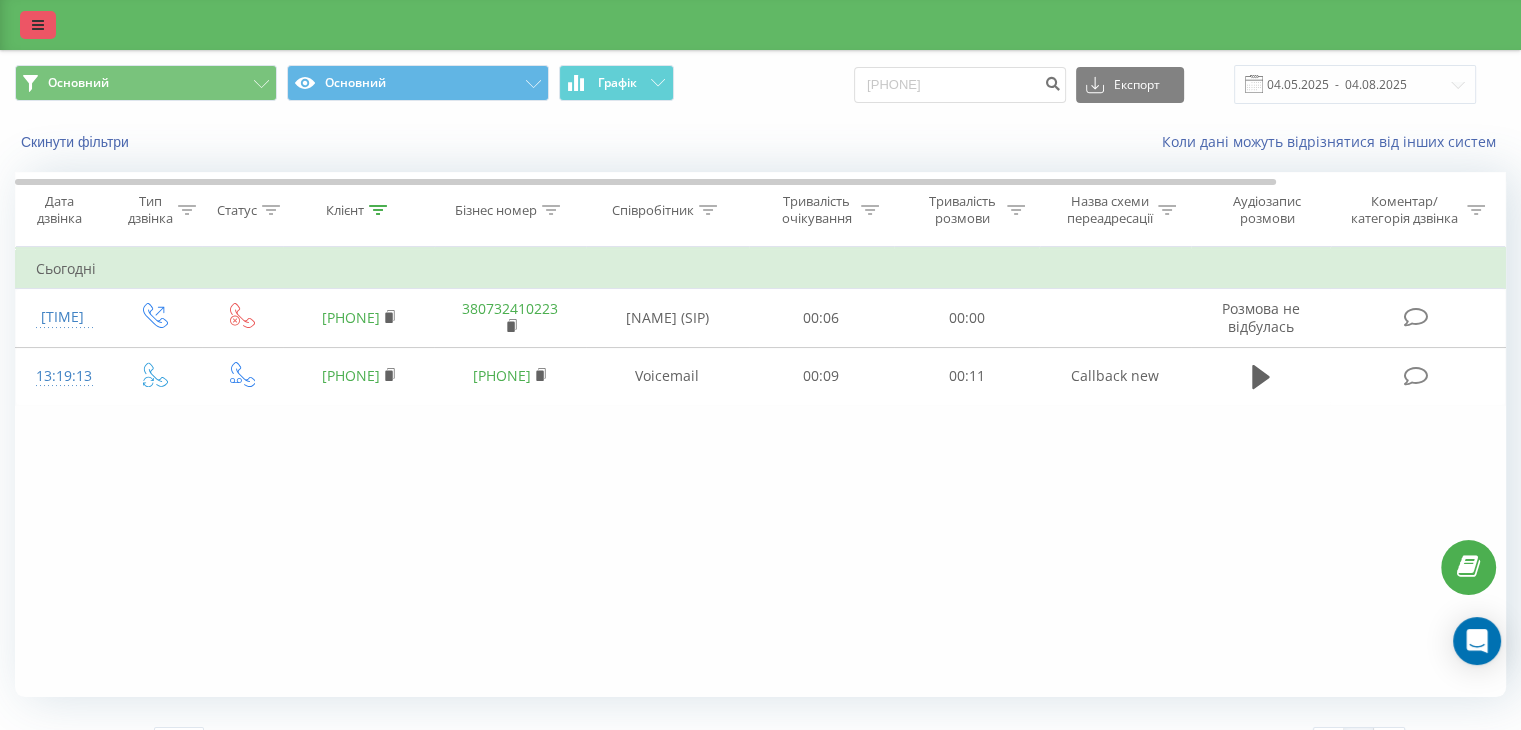 click at bounding box center (38, 25) 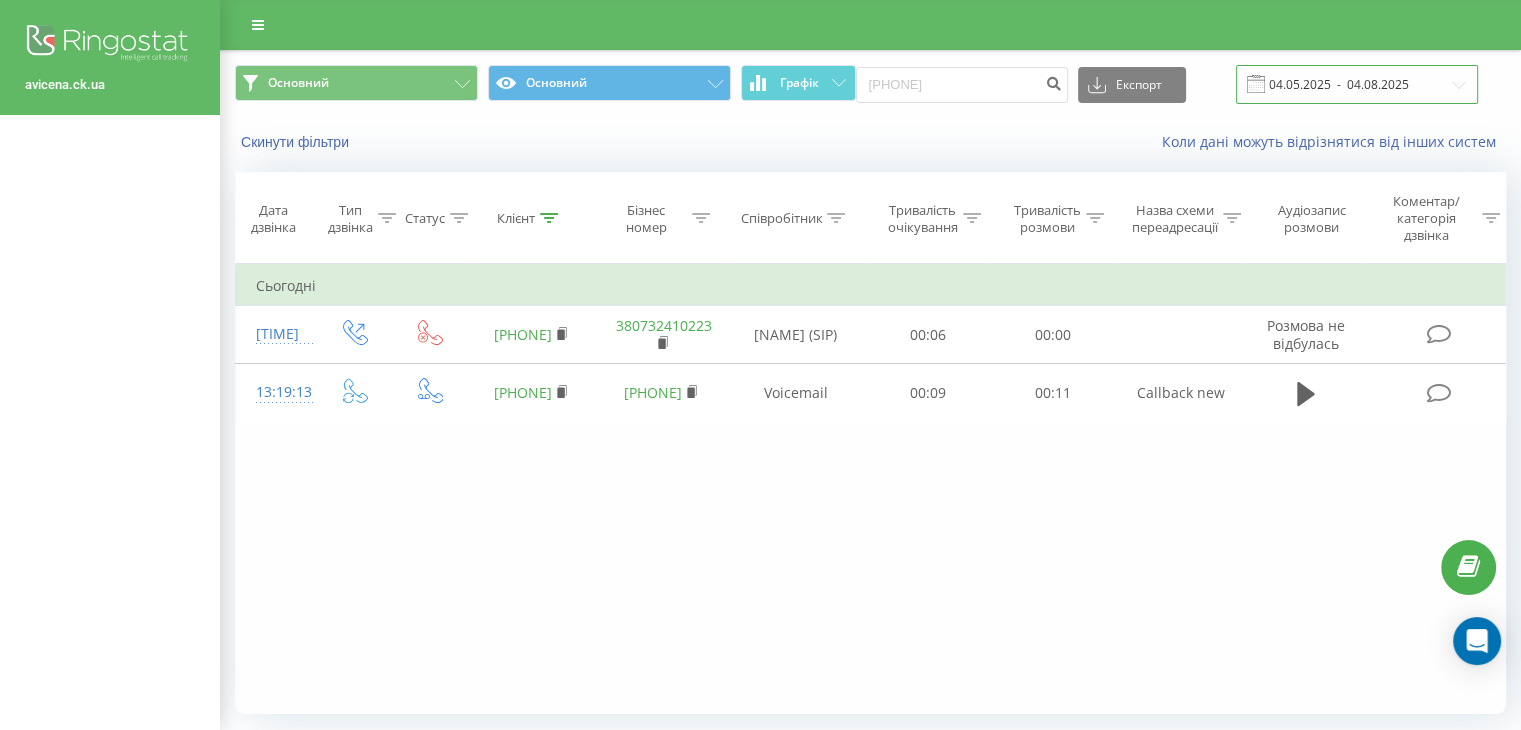 click on "04.05.2025  -  04.08.2025" at bounding box center [1357, 84] 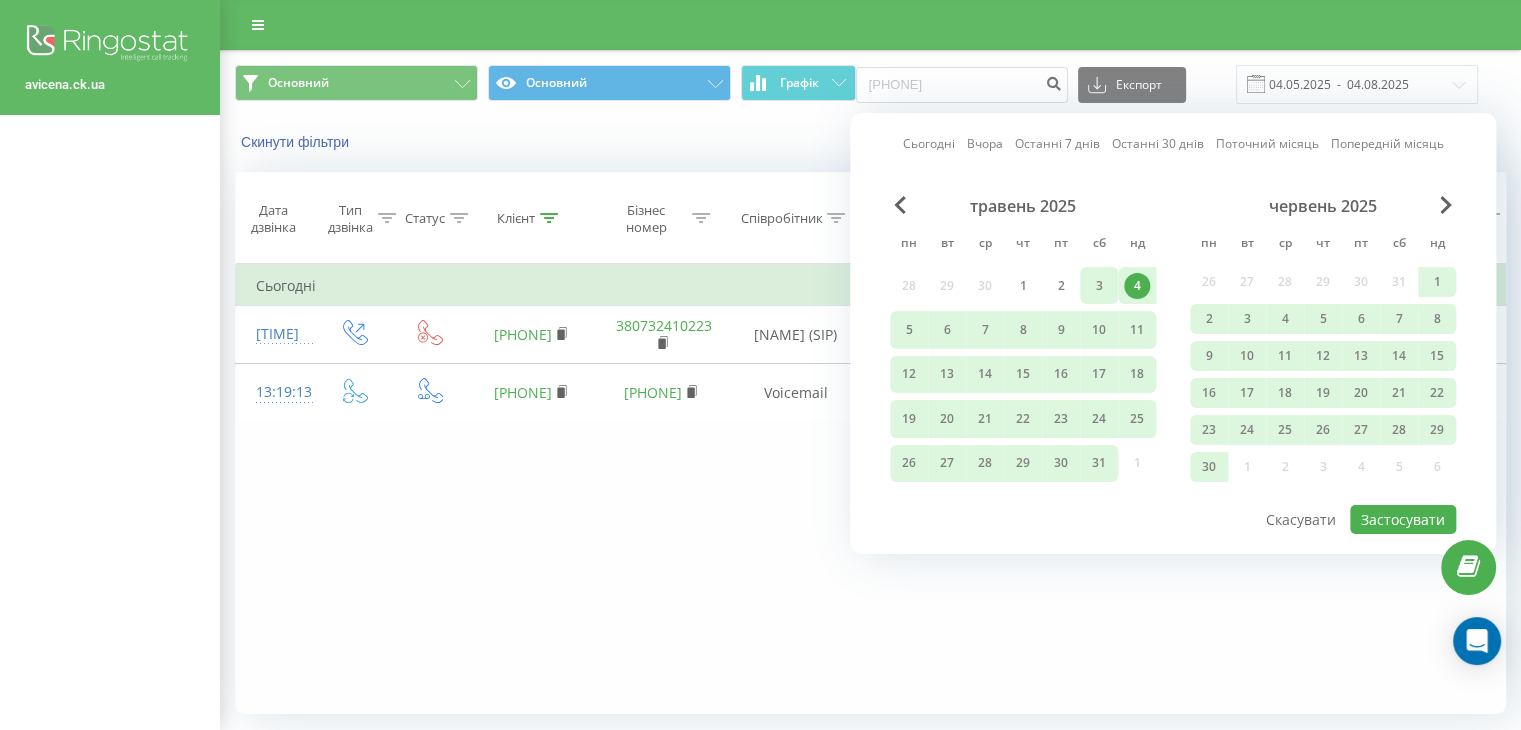click on "3" at bounding box center (1099, 286) 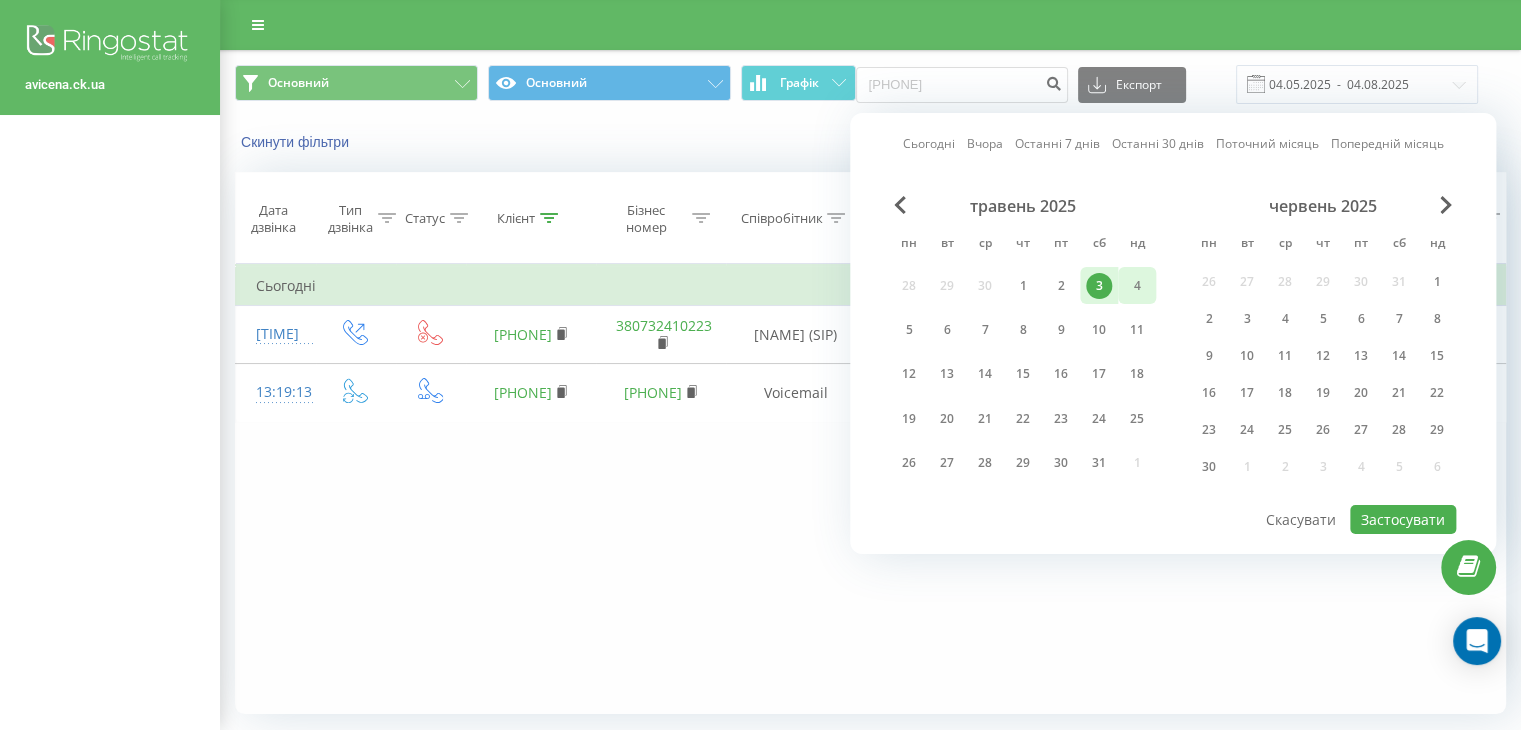click on "4" at bounding box center [1137, 286] 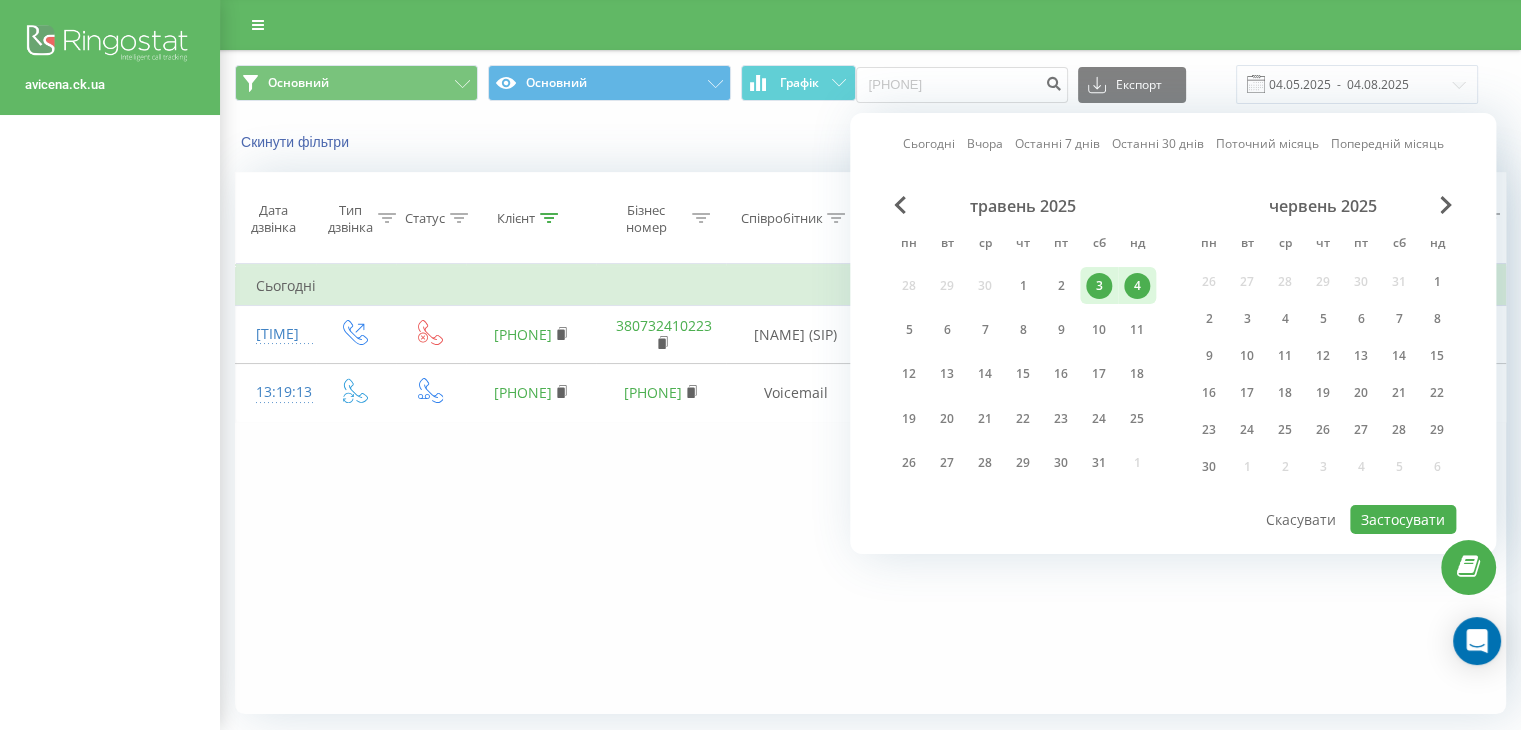 click on "3" at bounding box center (1099, 286) 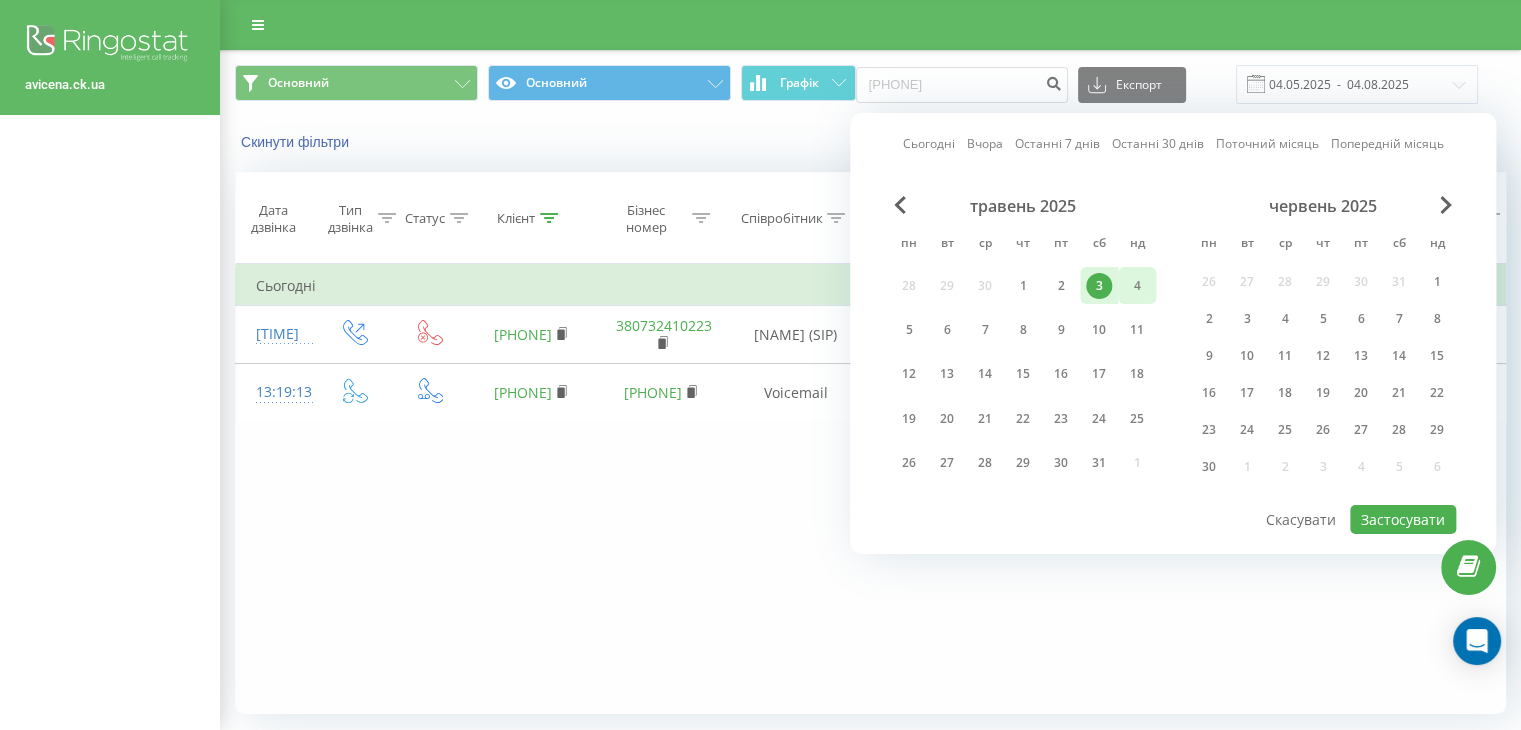click on "4" at bounding box center [1137, 286] 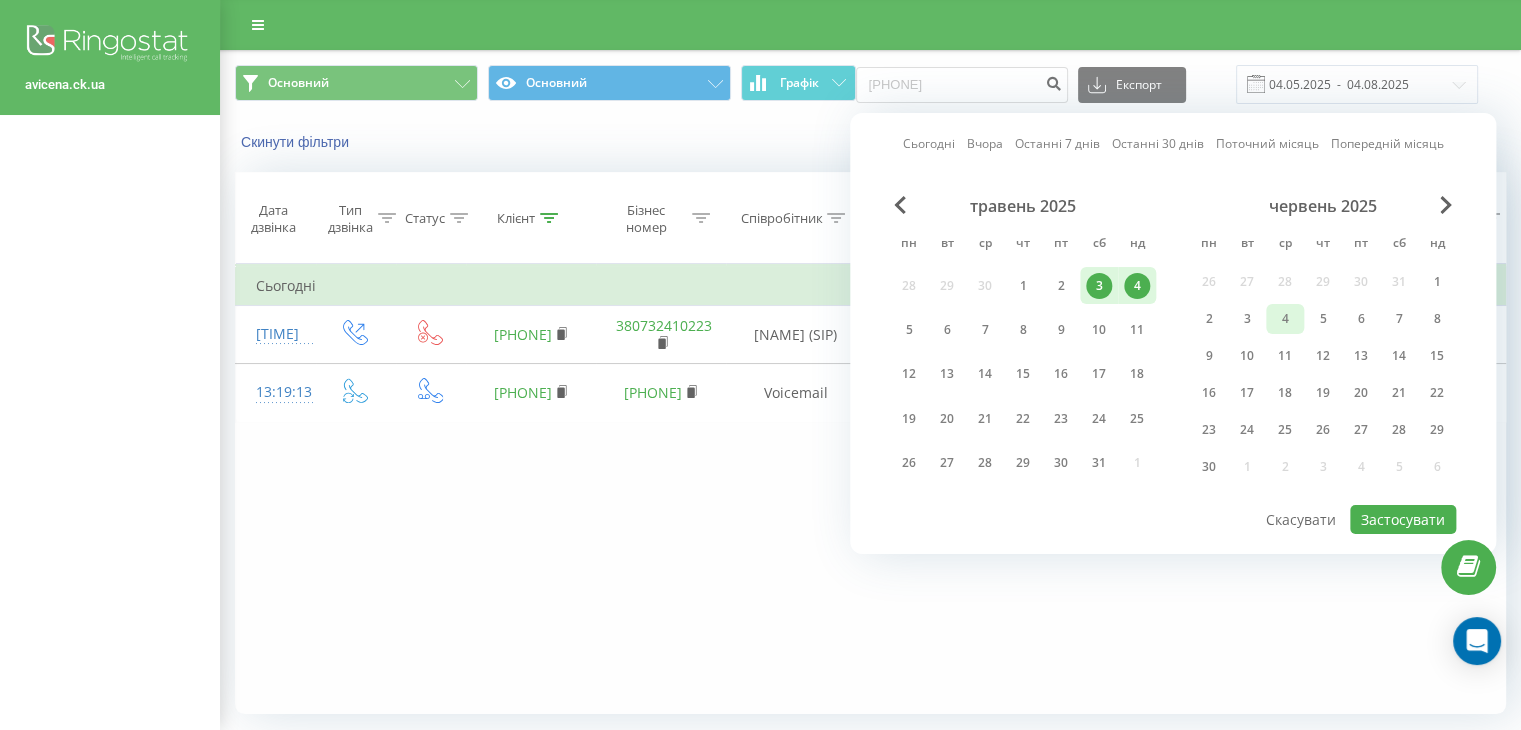 click on "4" at bounding box center [1285, 319] 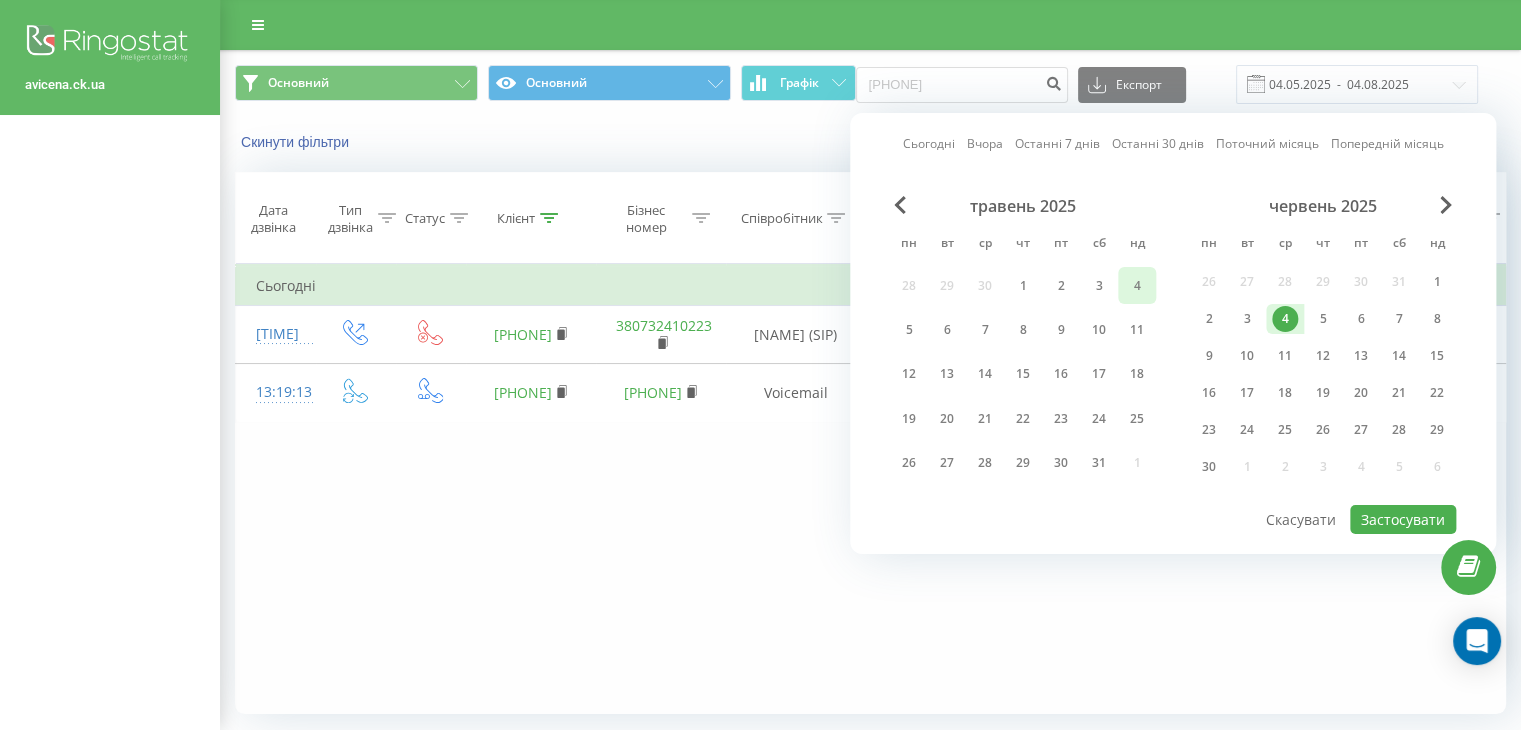 click on "4" at bounding box center [1137, 286] 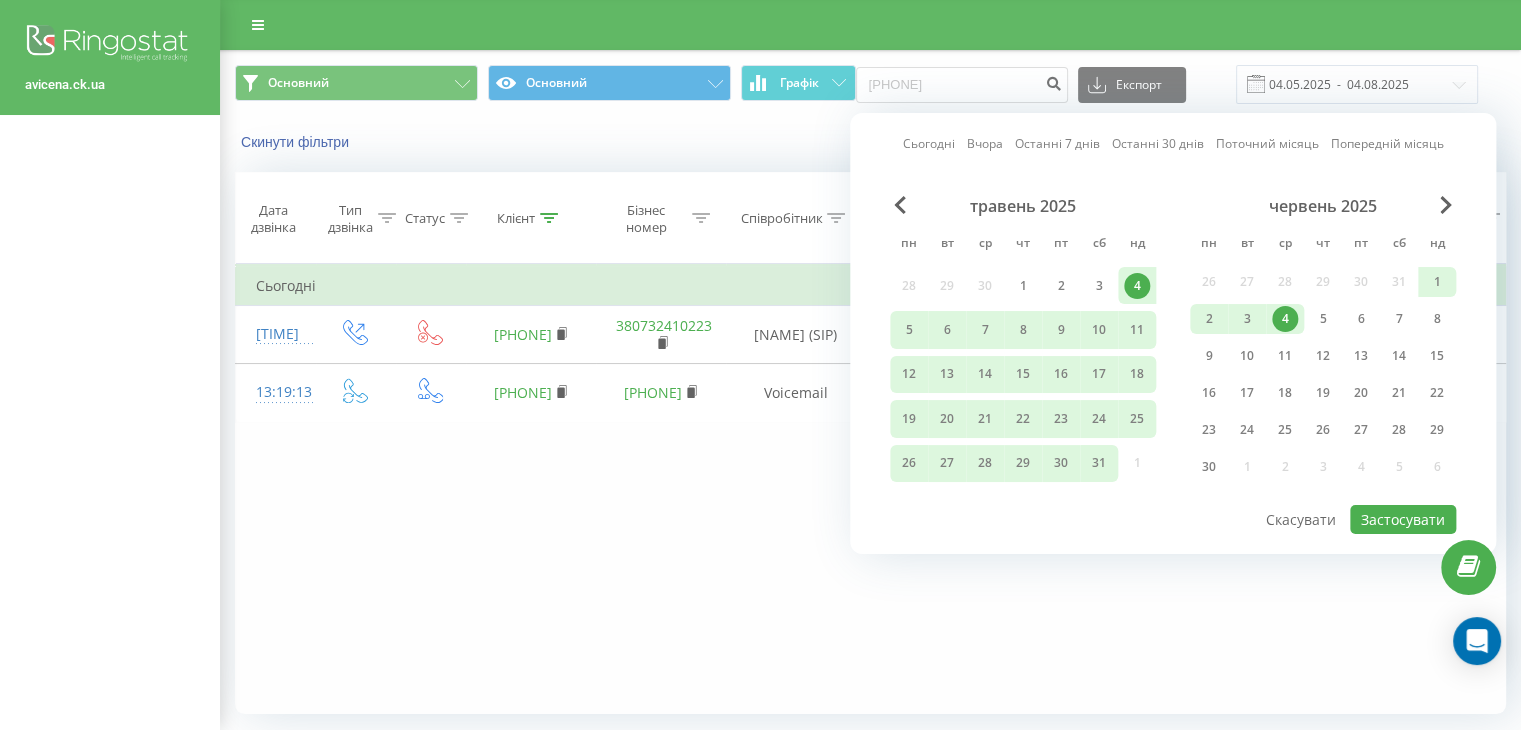 click on "червень 2025" at bounding box center (1323, 206) 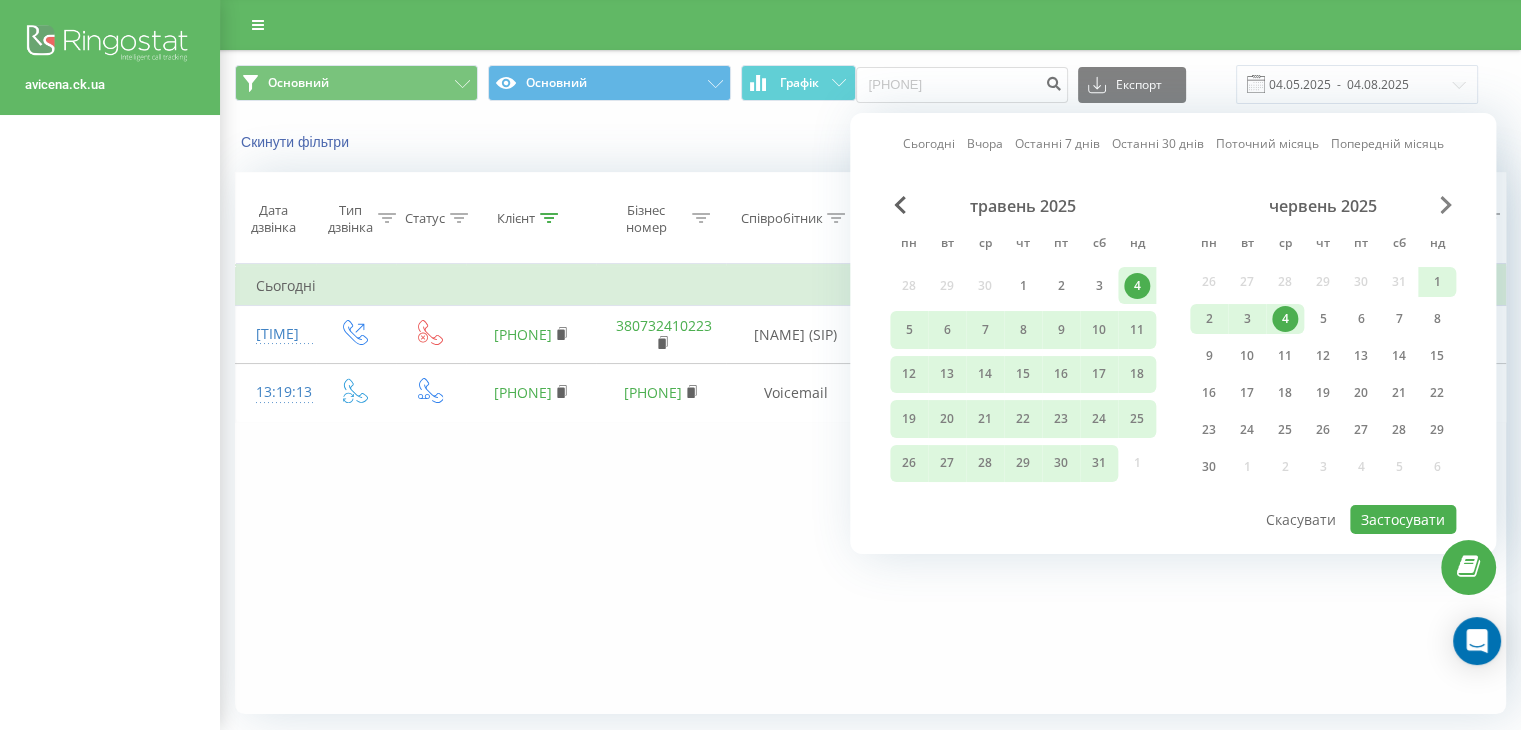 click at bounding box center (1446, 205) 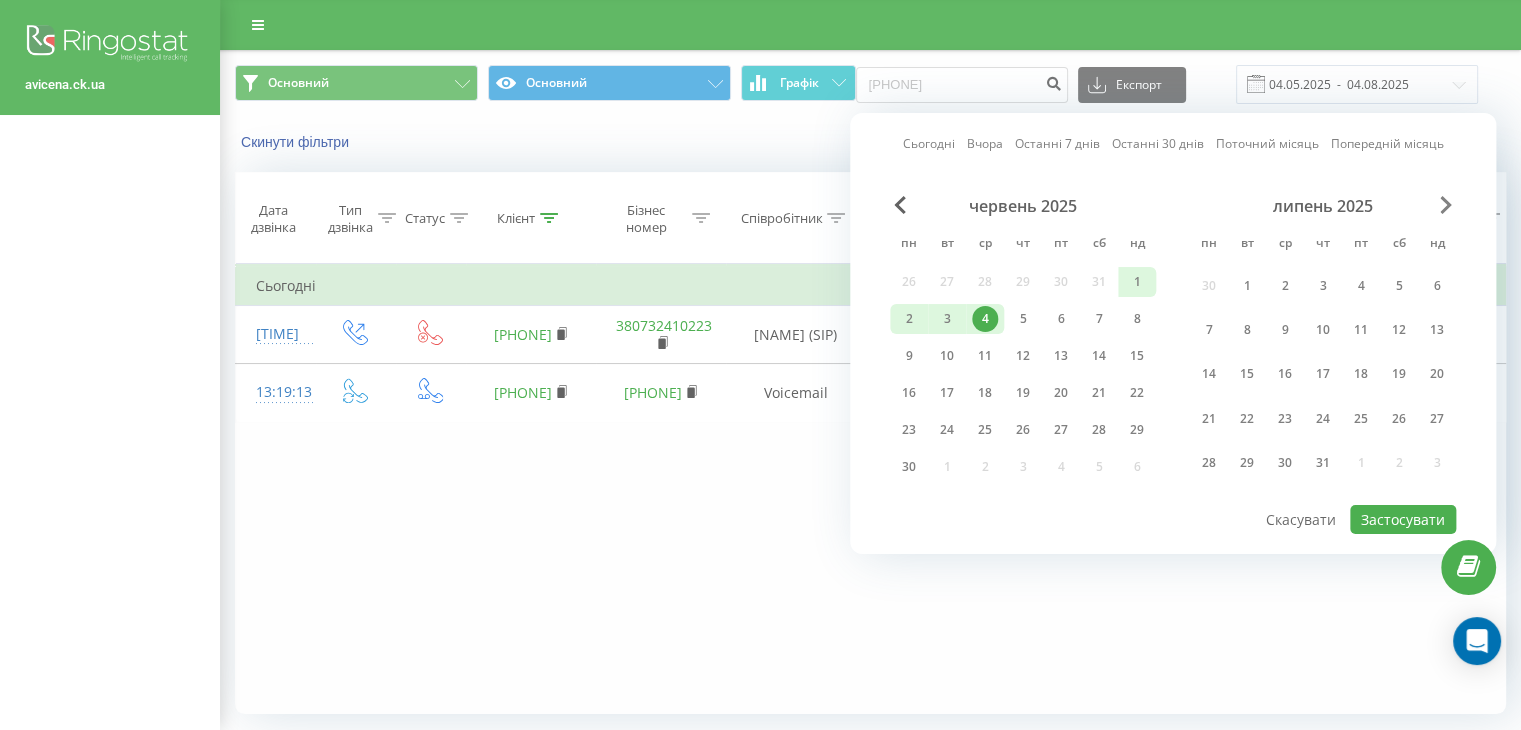 click at bounding box center (1446, 205) 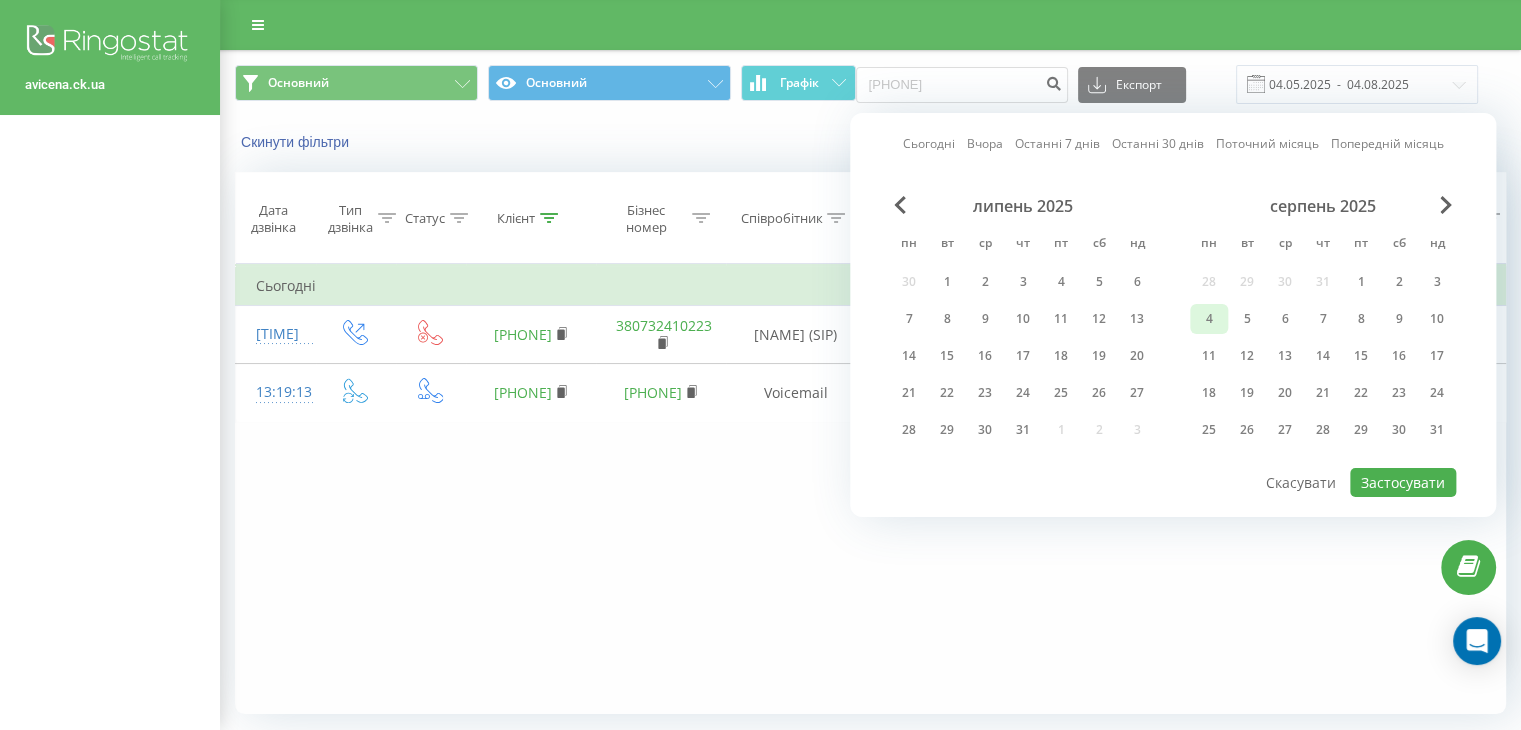 click on "4" at bounding box center (1209, 319) 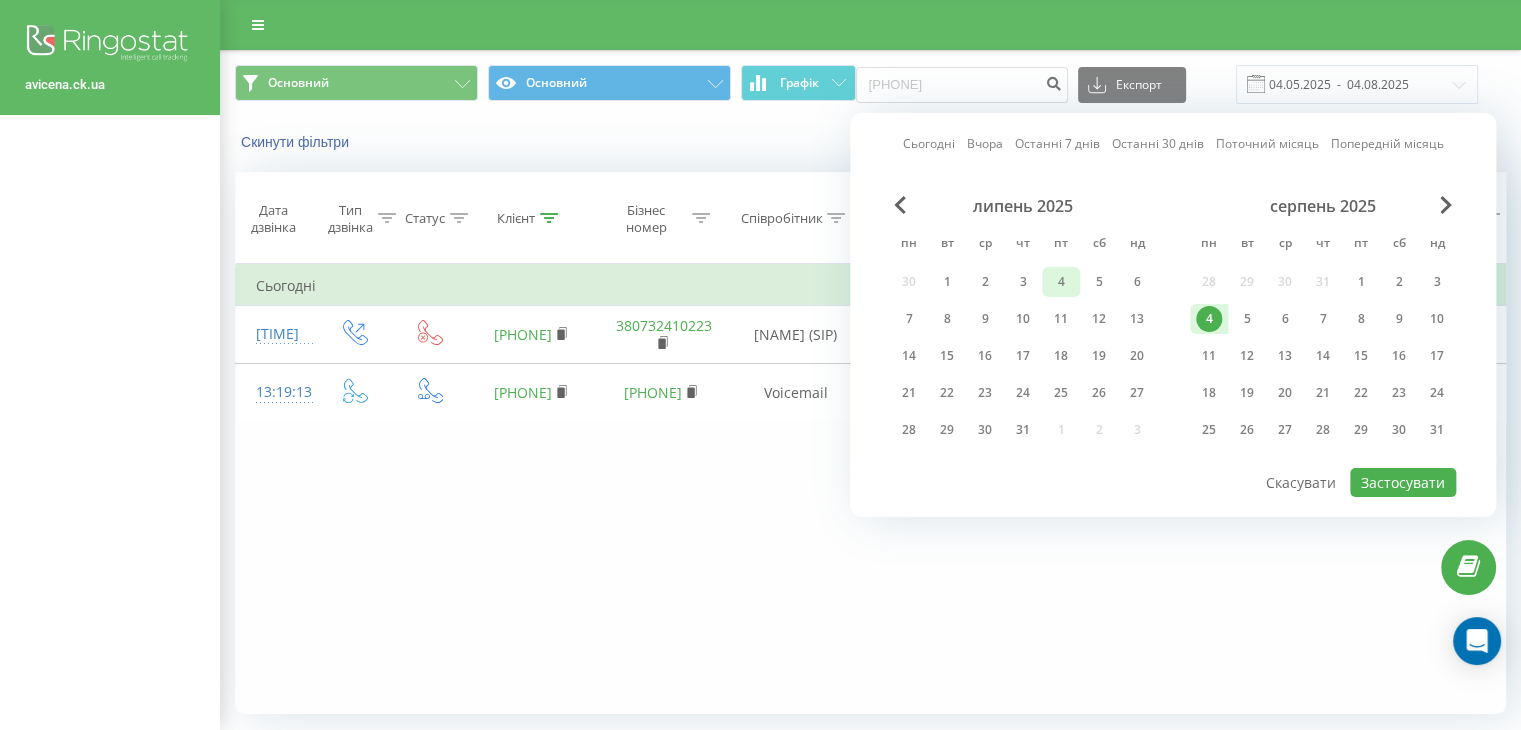 click on "4" at bounding box center (1061, 282) 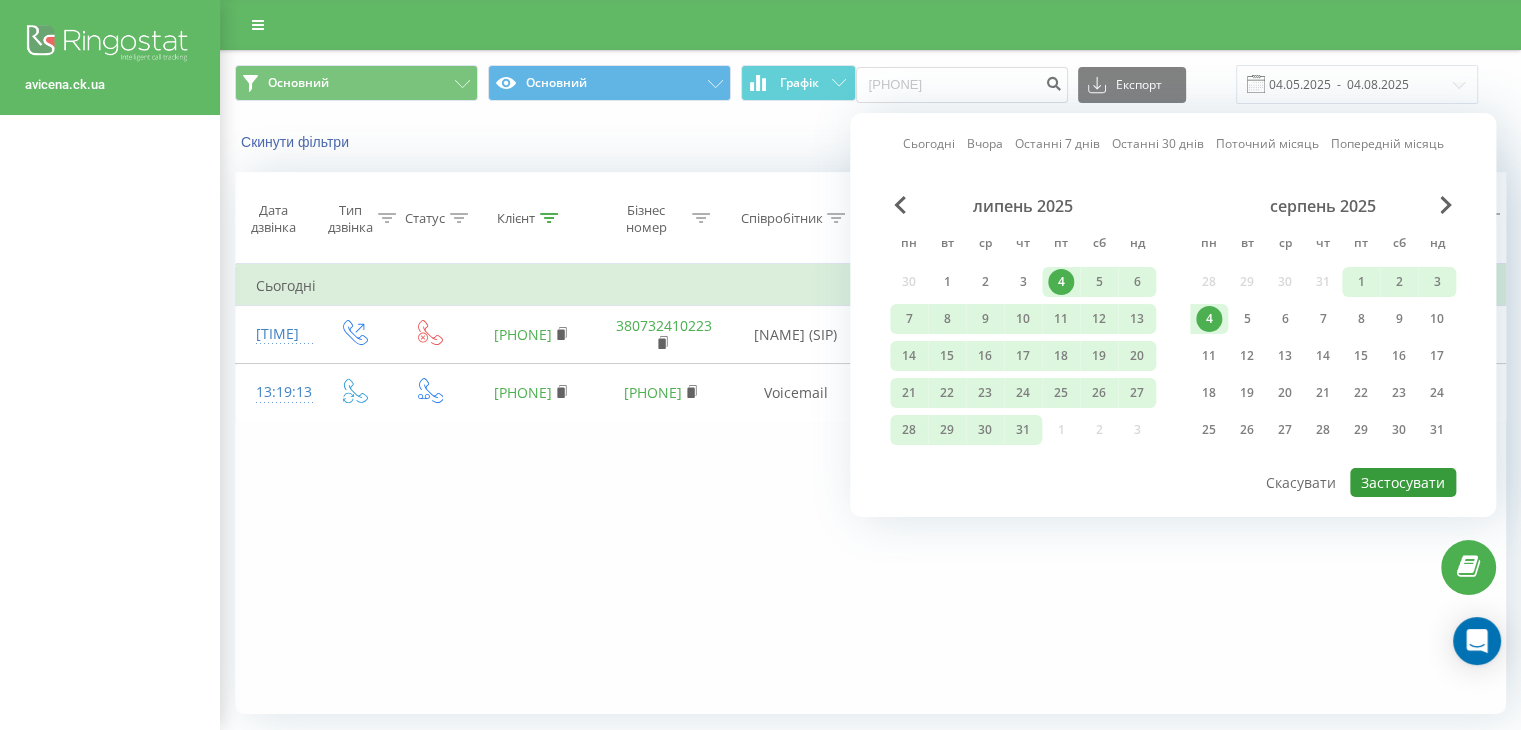 click on "Застосувати" at bounding box center [1403, 482] 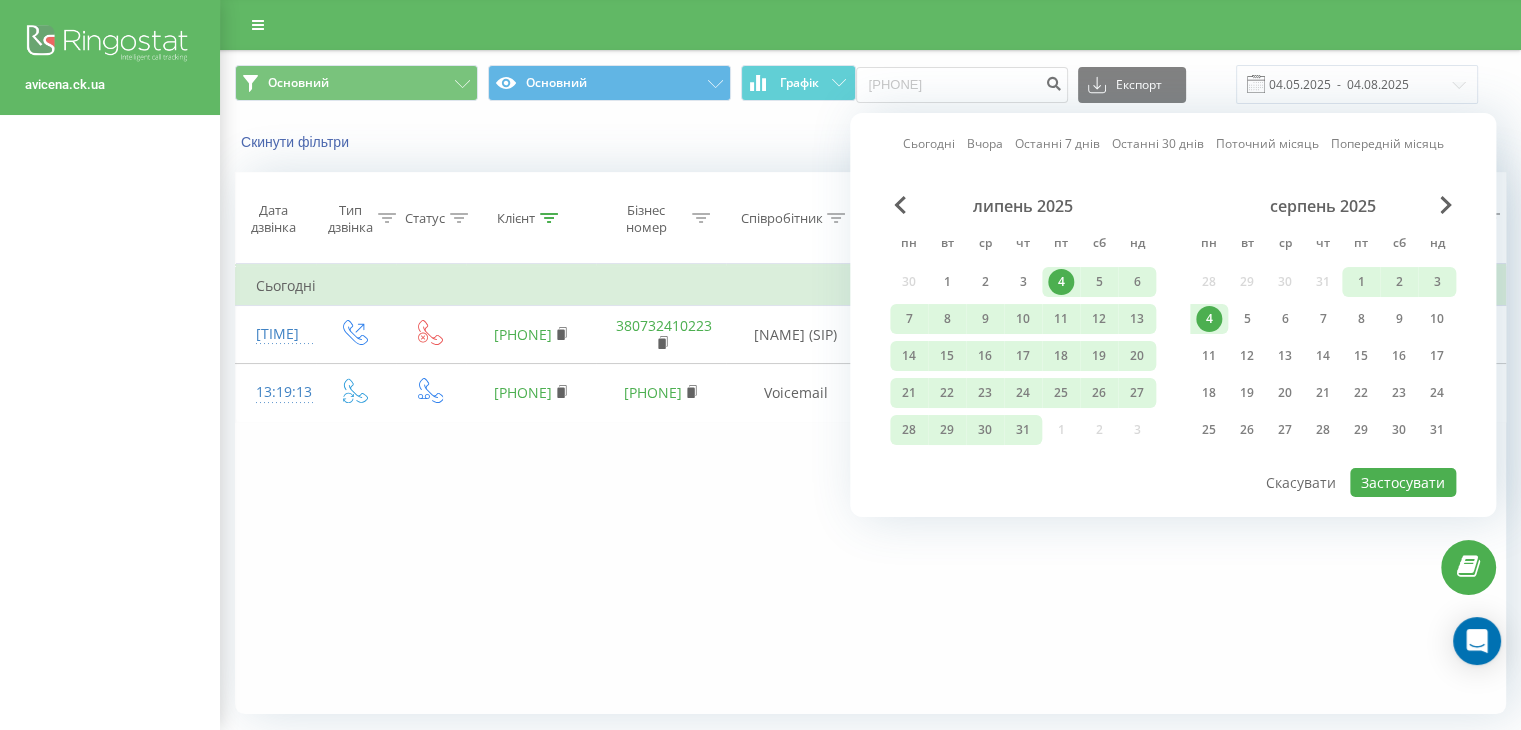 type on "04.07.2025  -  04.08.2025" 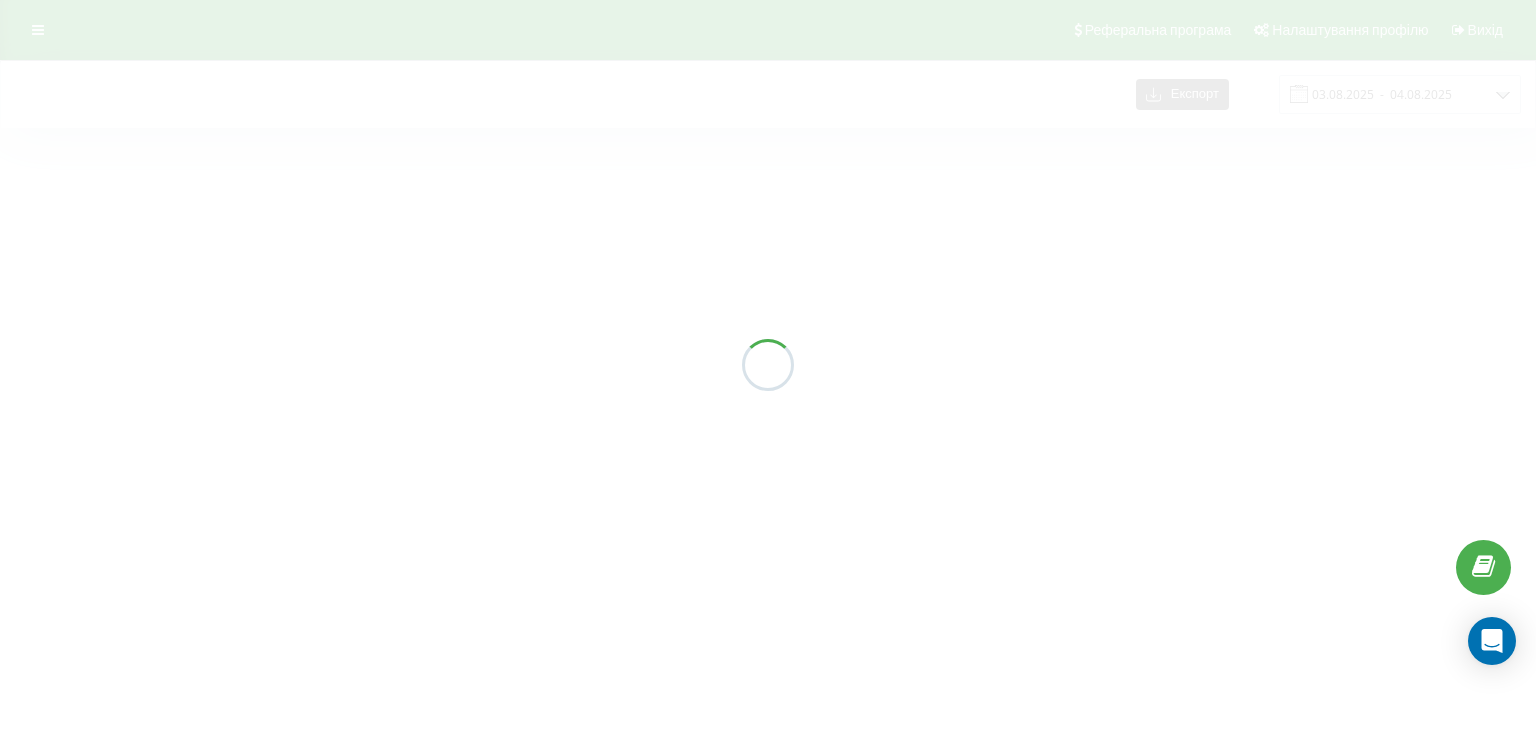 scroll, scrollTop: 0, scrollLeft: 0, axis: both 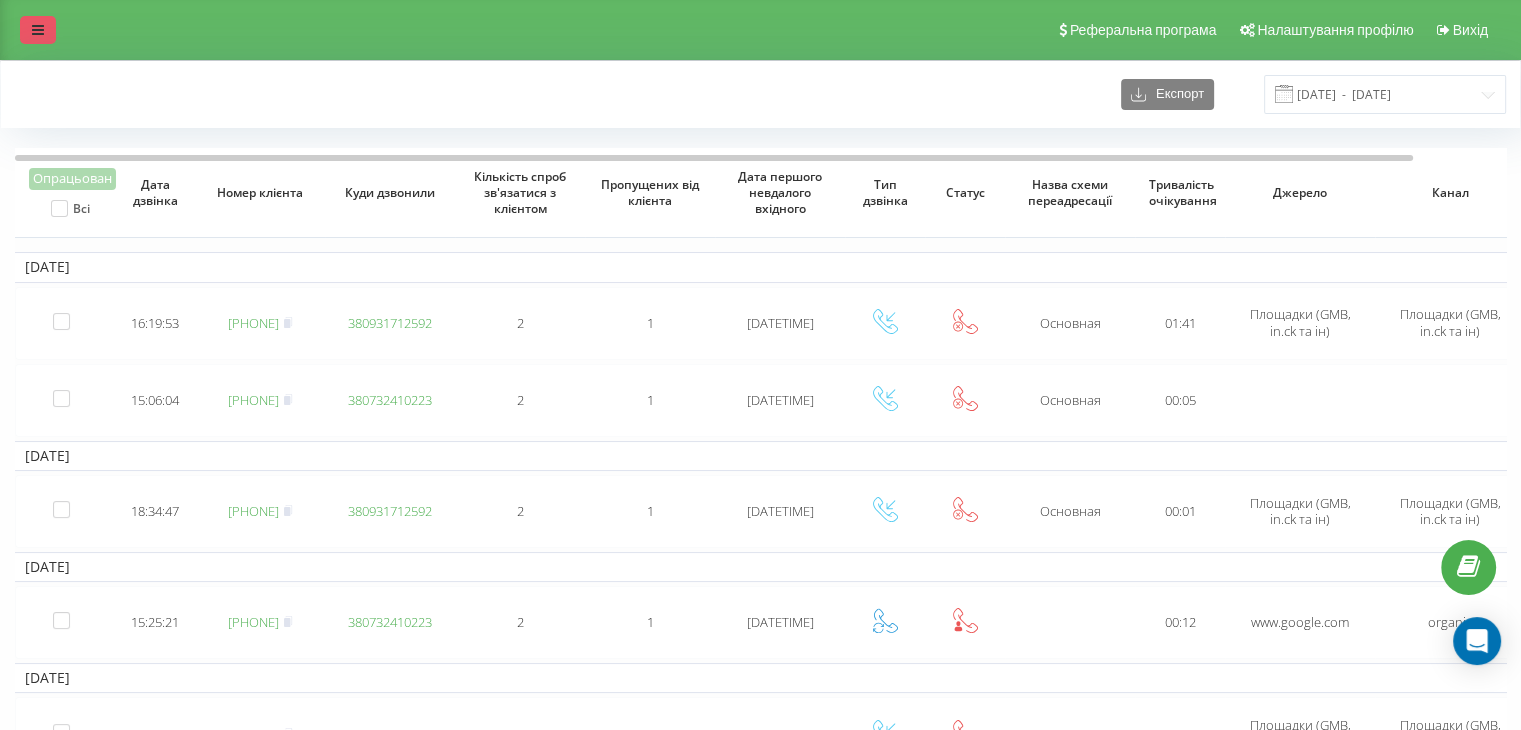 click at bounding box center (38, 30) 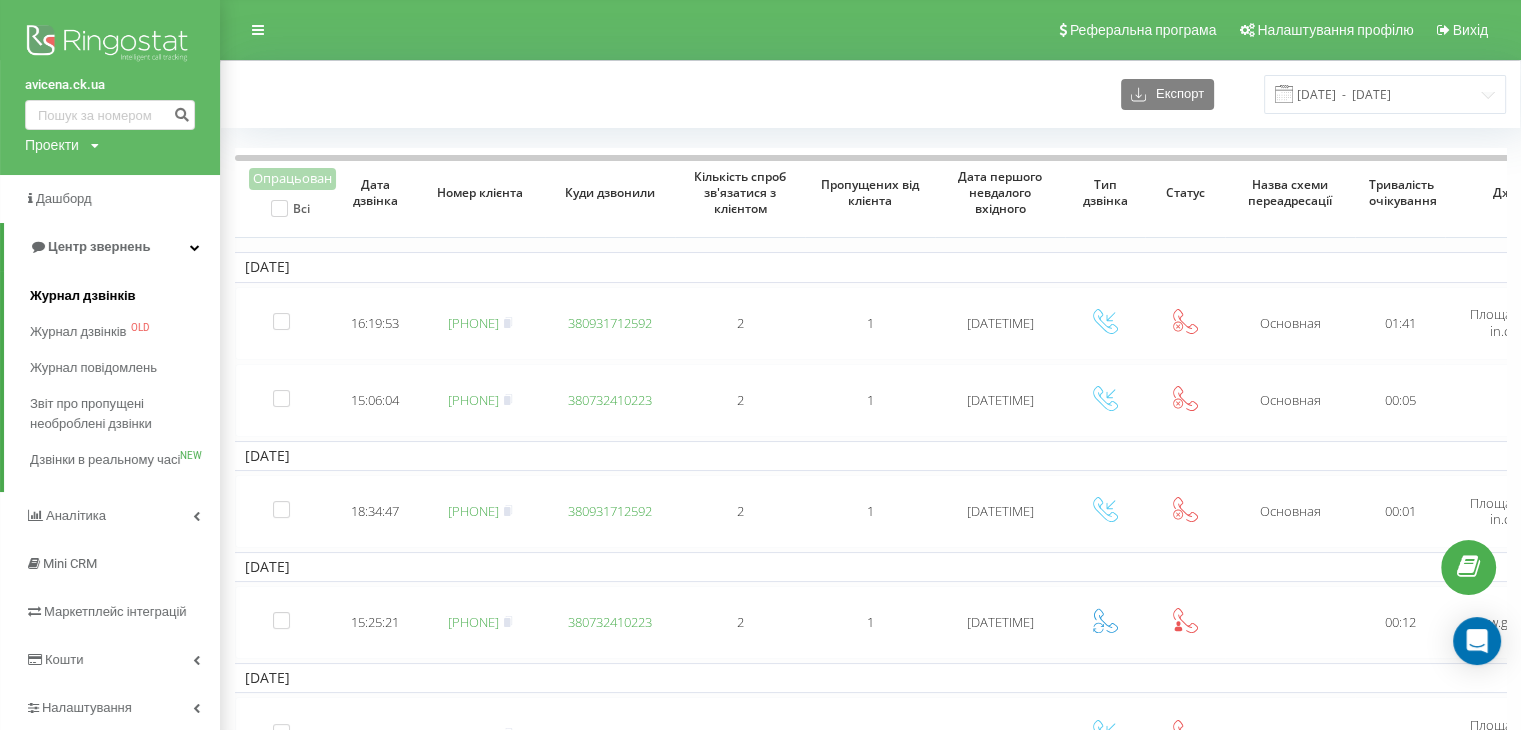 click on "Журнал дзвінків" at bounding box center (83, 296) 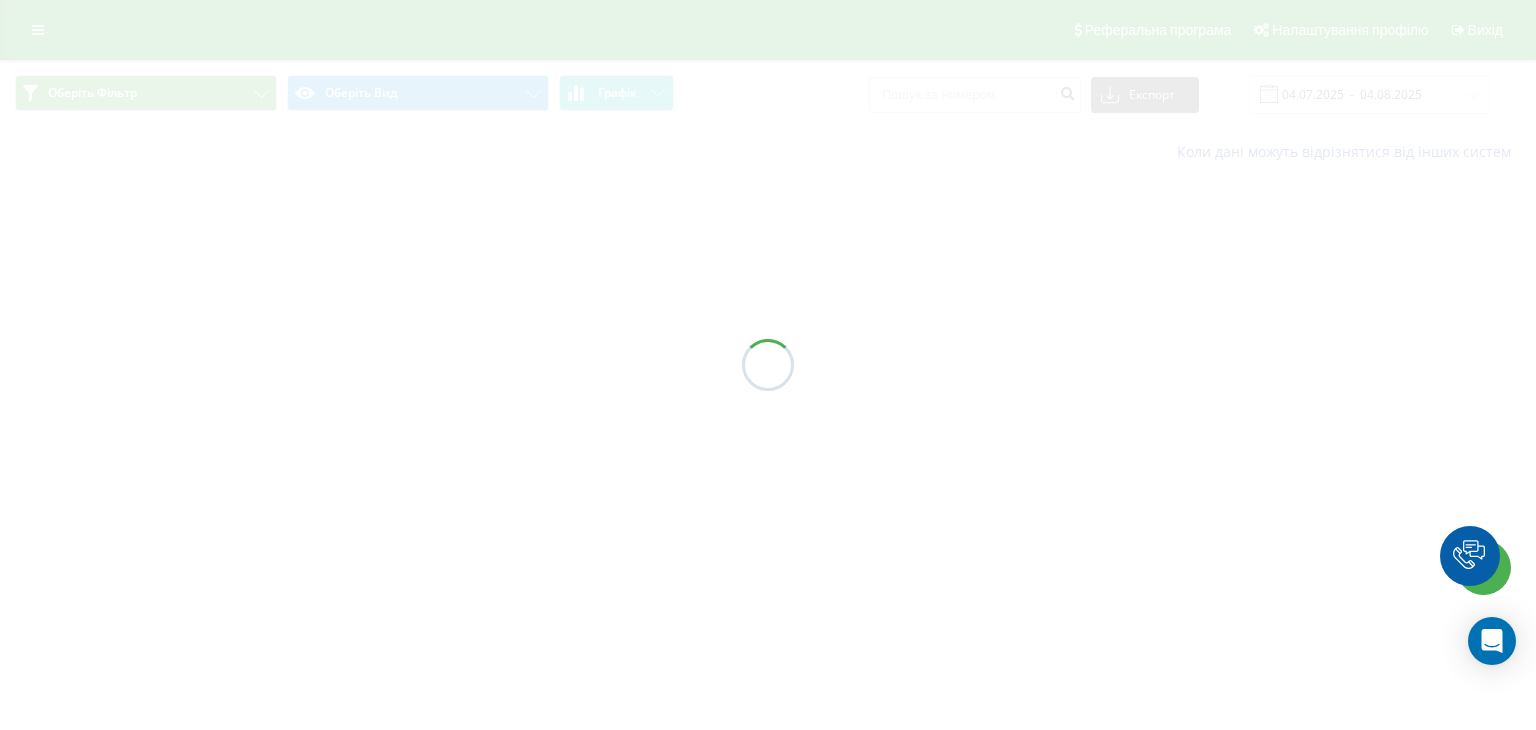 scroll, scrollTop: 0, scrollLeft: 0, axis: both 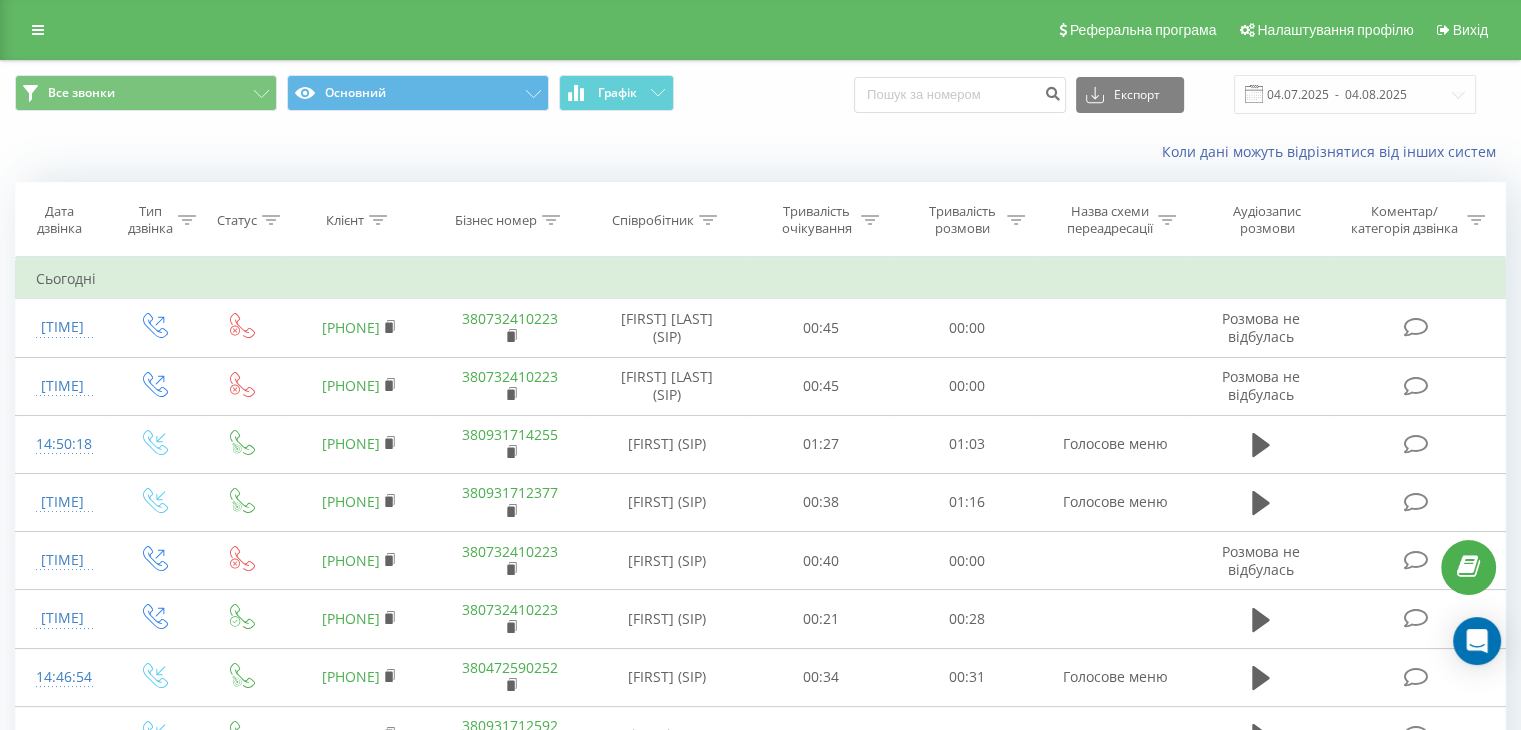 drag, startPoint x: 40, startPoint y: 41, endPoint x: 56, endPoint y: 111, distance: 71.80529 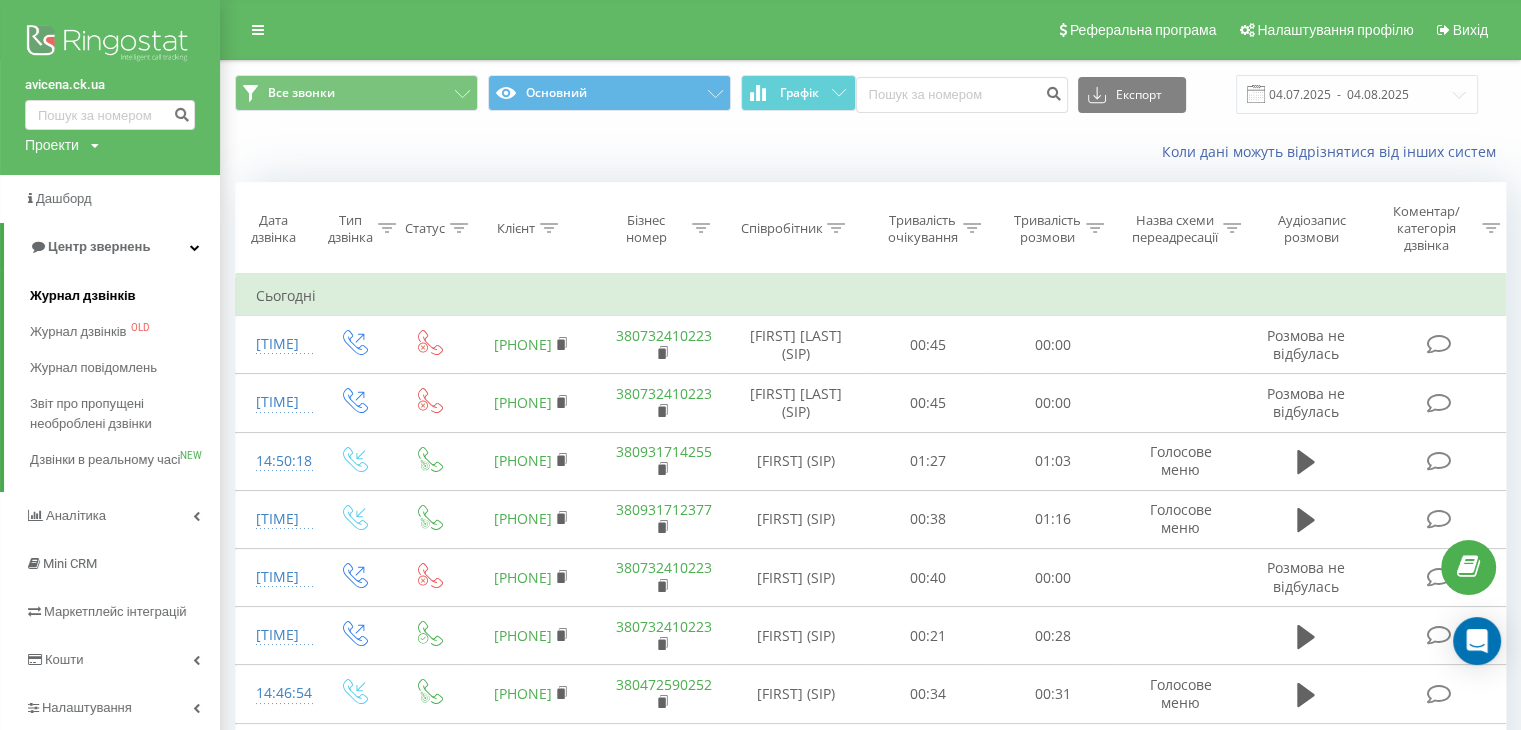 click on "Журнал дзвінків" at bounding box center (83, 296) 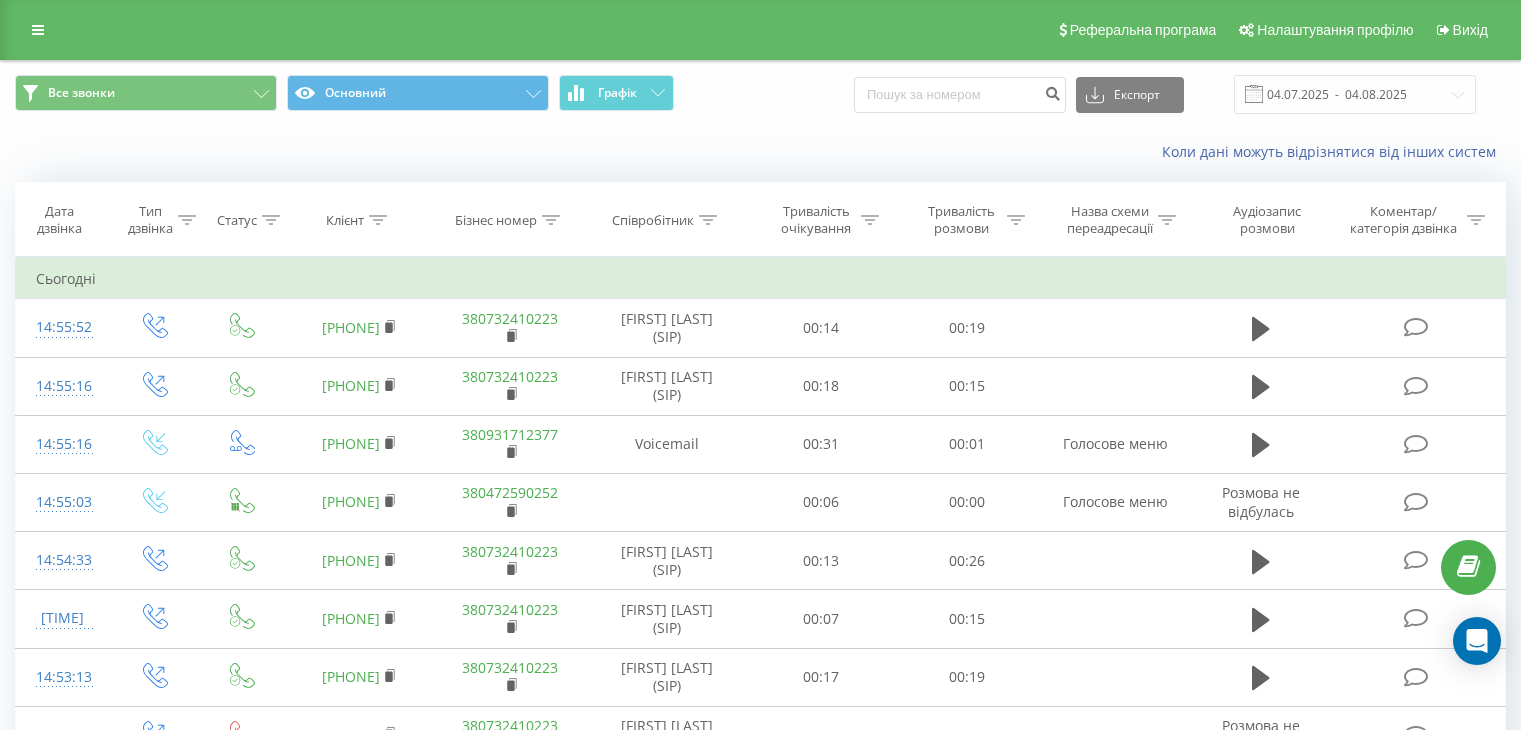 scroll, scrollTop: 0, scrollLeft: 0, axis: both 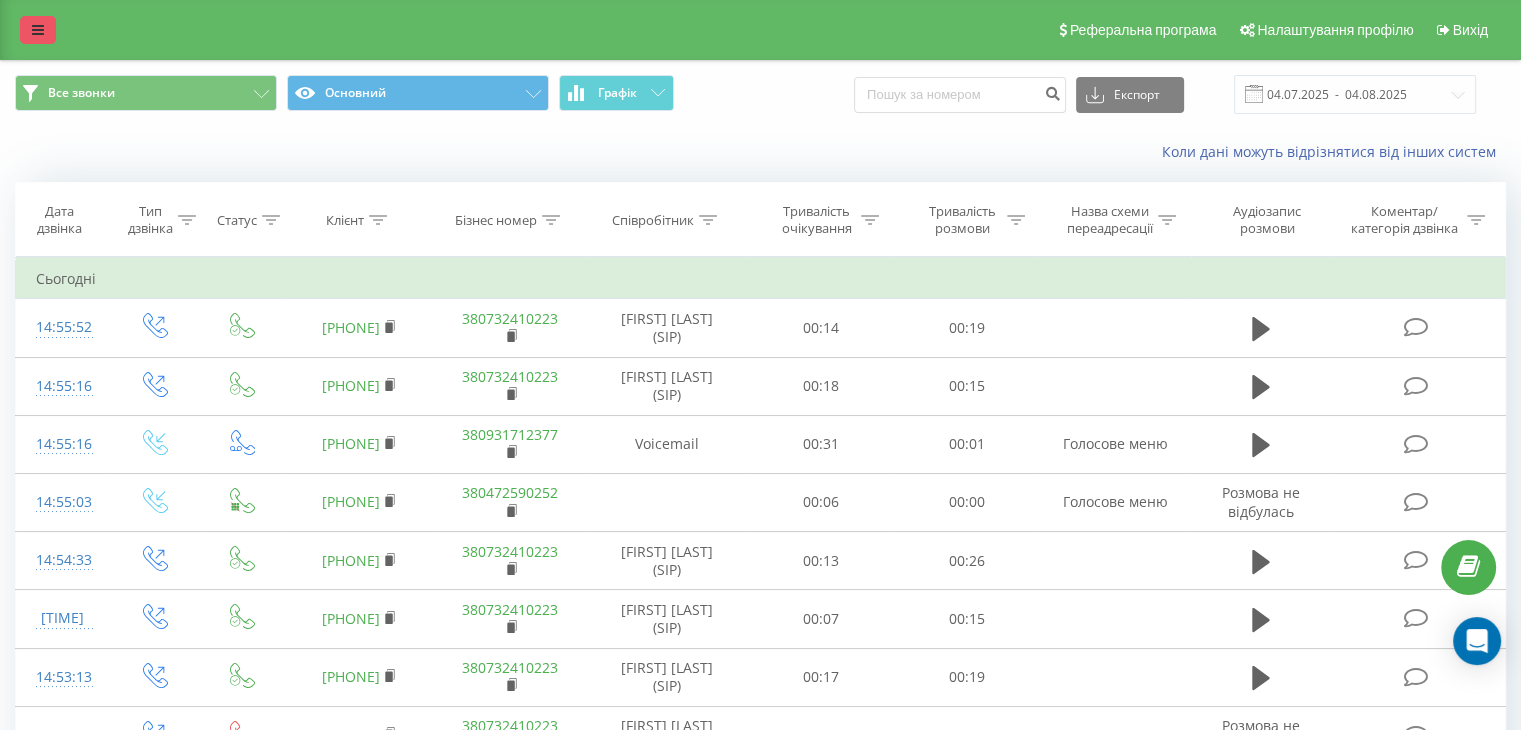 click at bounding box center (38, 30) 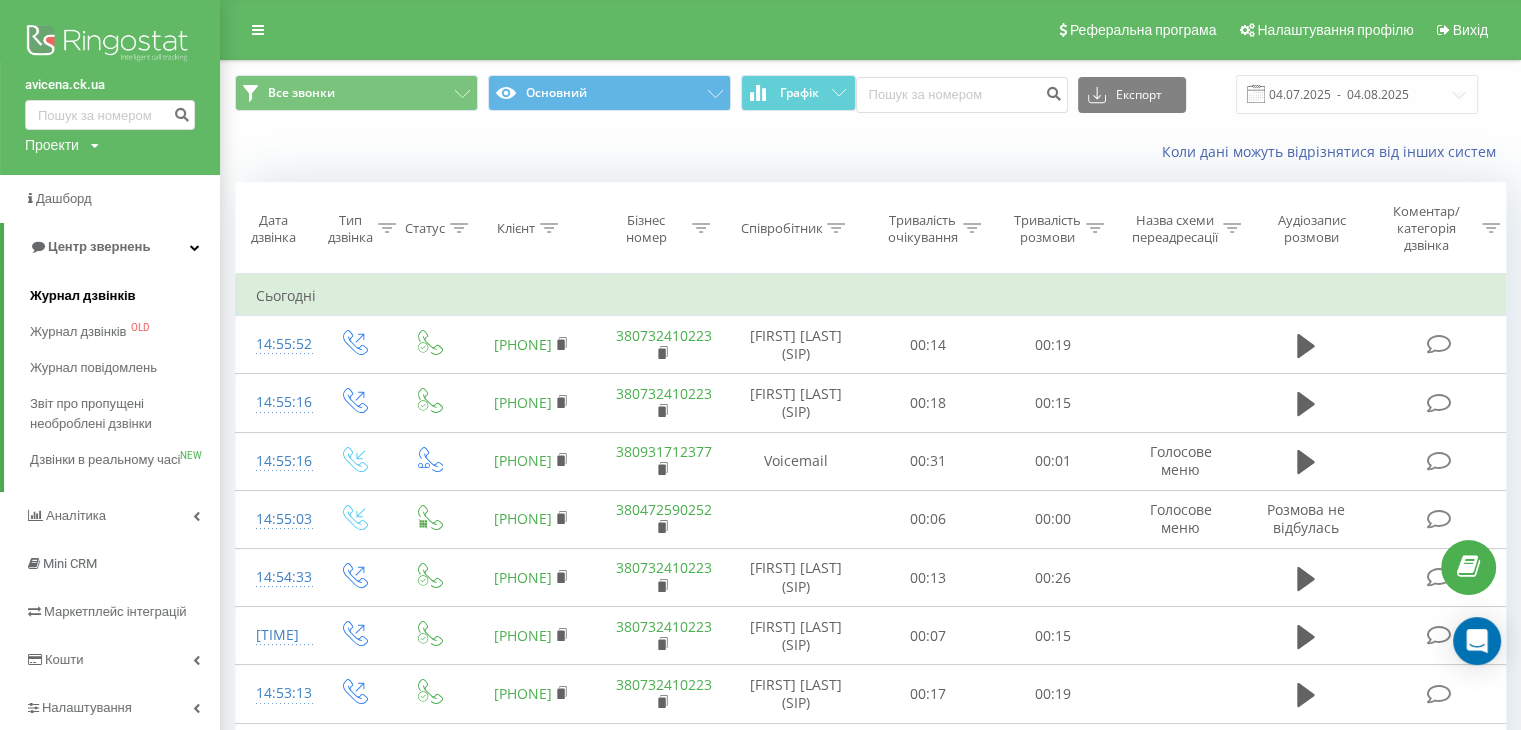 click on "Журнал дзвінків" at bounding box center [83, 296] 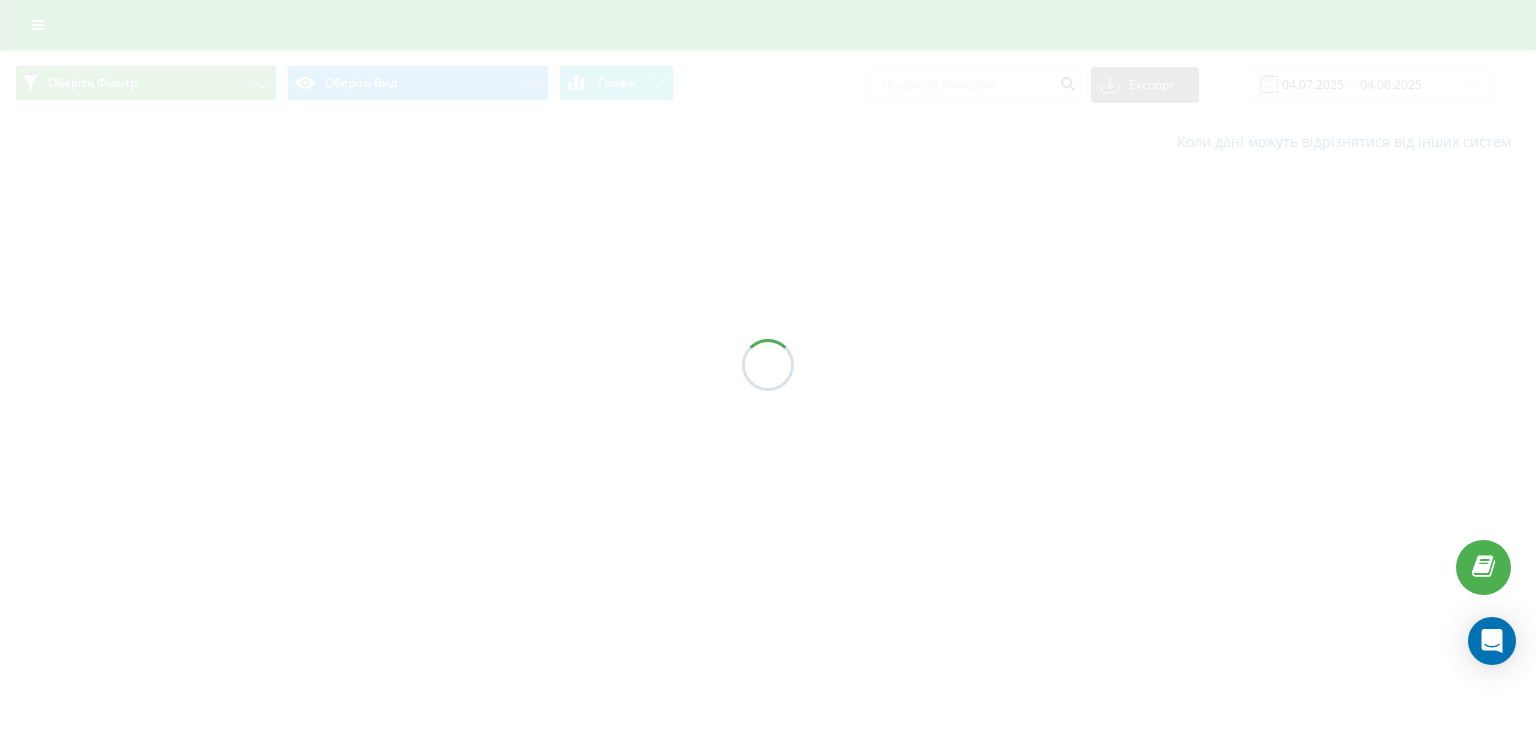 scroll, scrollTop: 0, scrollLeft: 0, axis: both 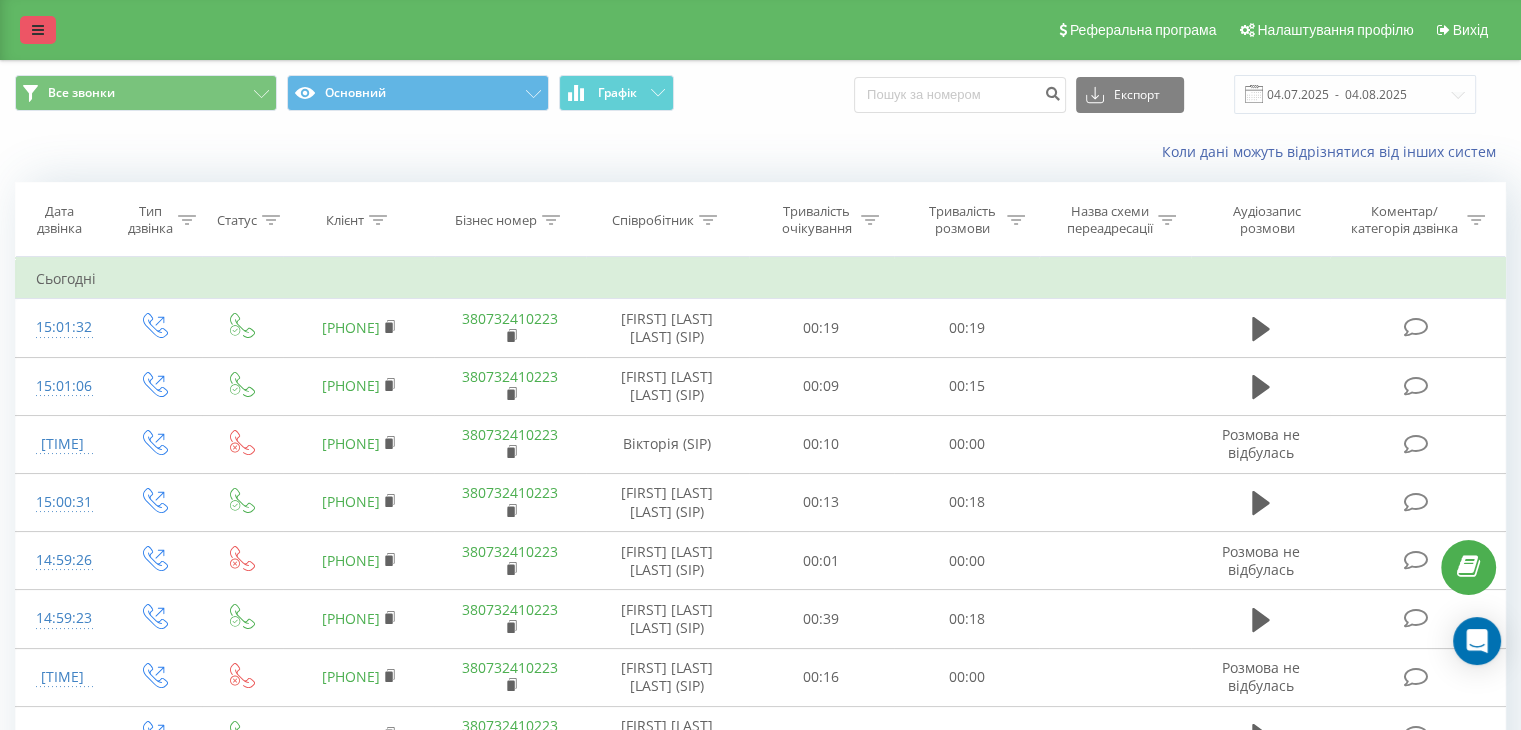 click at bounding box center (38, 30) 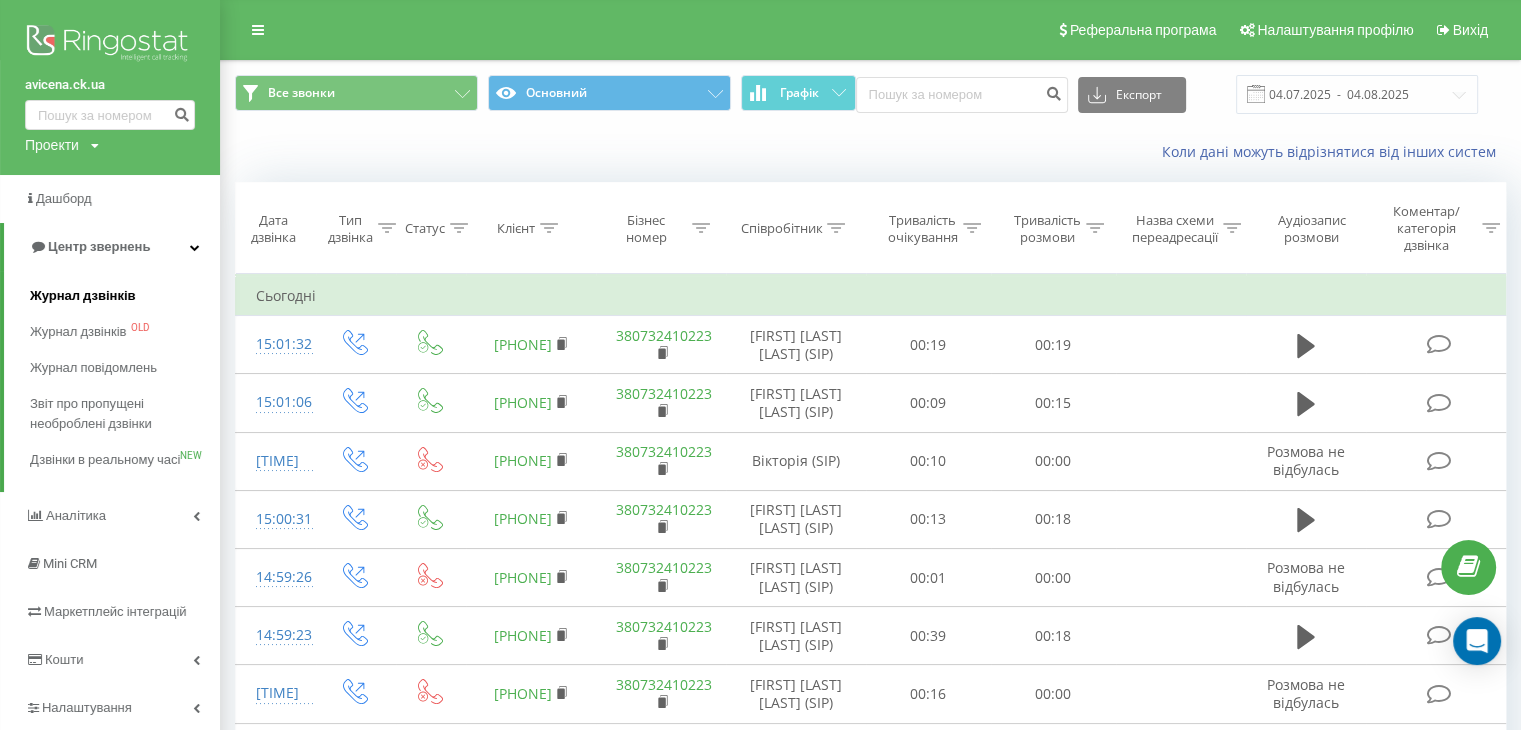 click on "Журнал дзвінків" at bounding box center [125, 296] 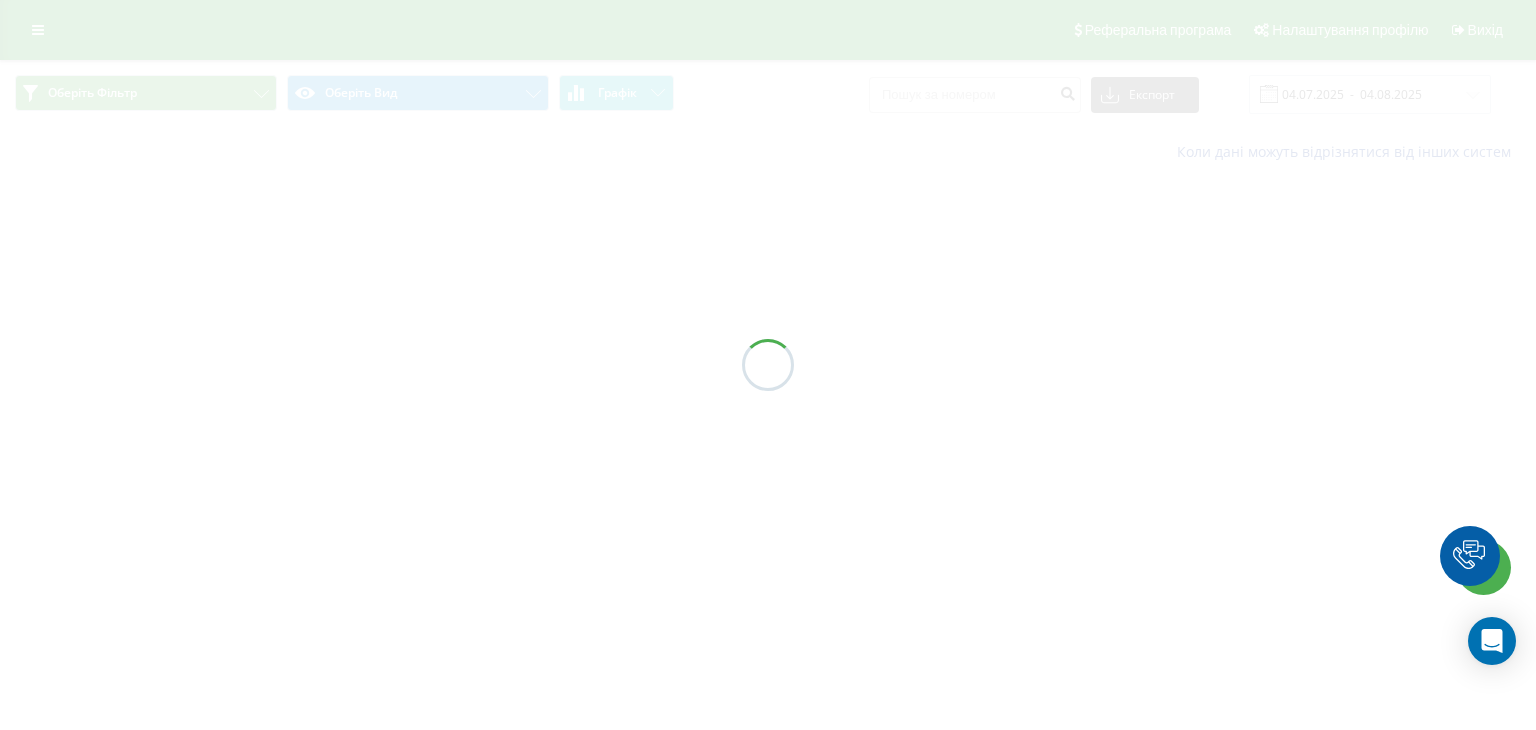 scroll, scrollTop: 0, scrollLeft: 0, axis: both 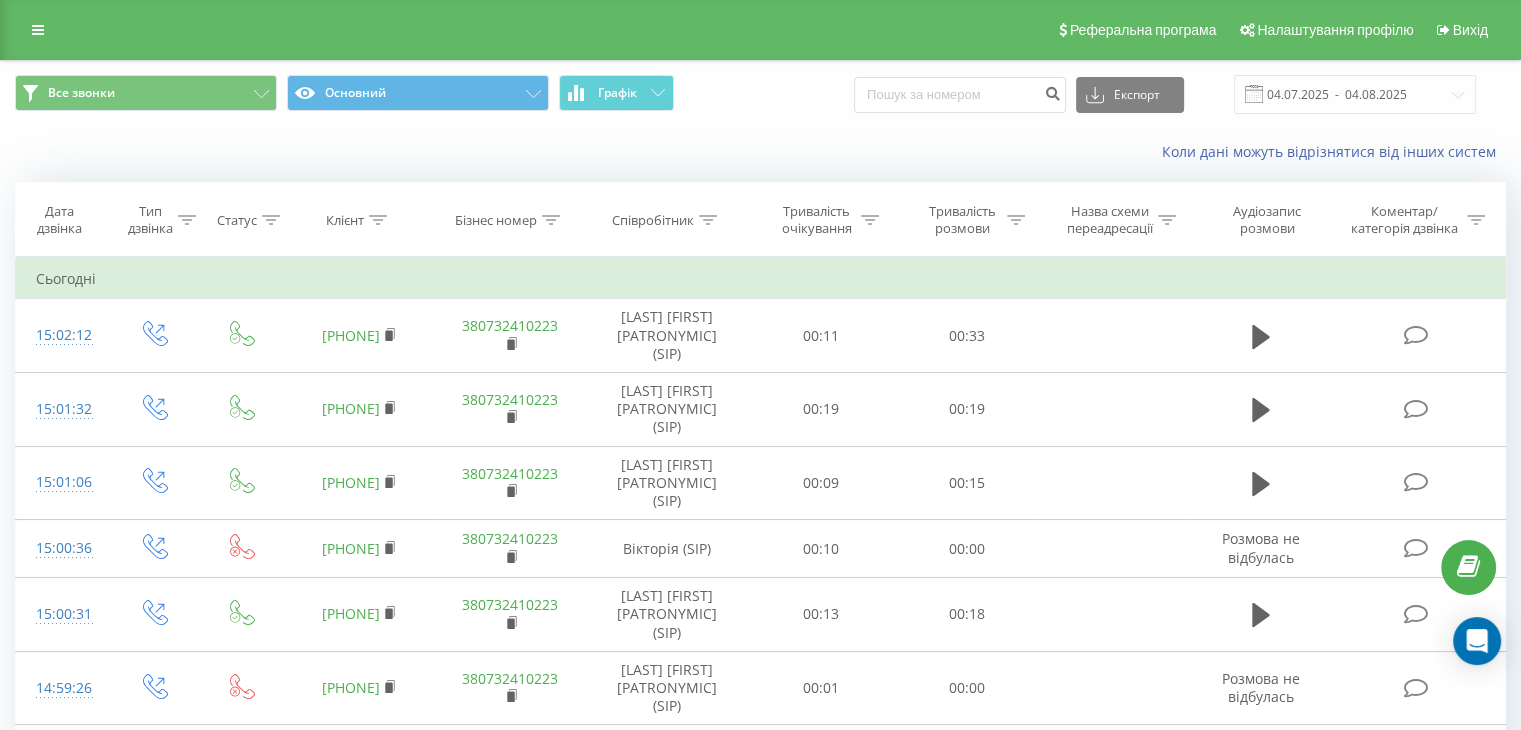 click on "Реферальна програма Налаштування профілю Вихід" at bounding box center (760, 30) 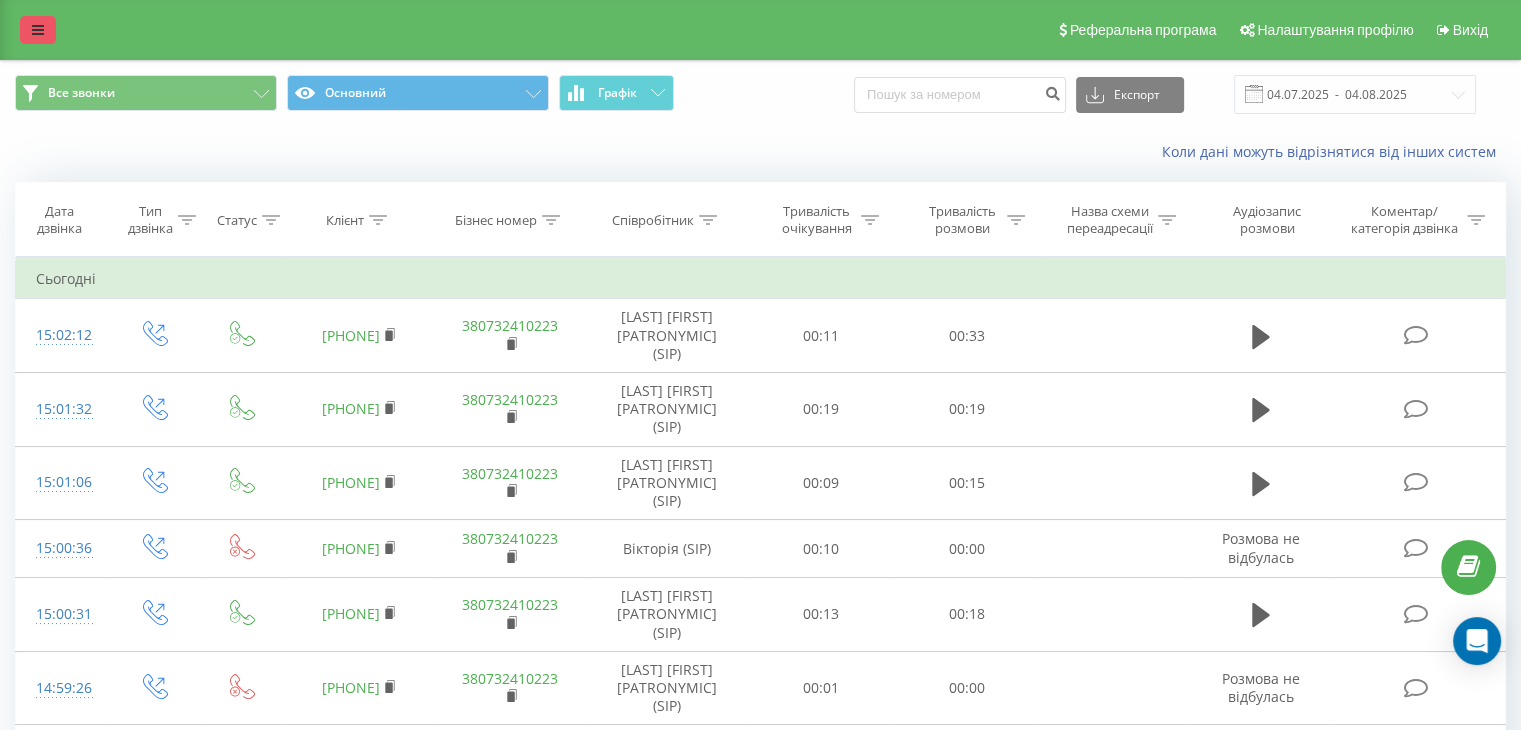 click at bounding box center (38, 30) 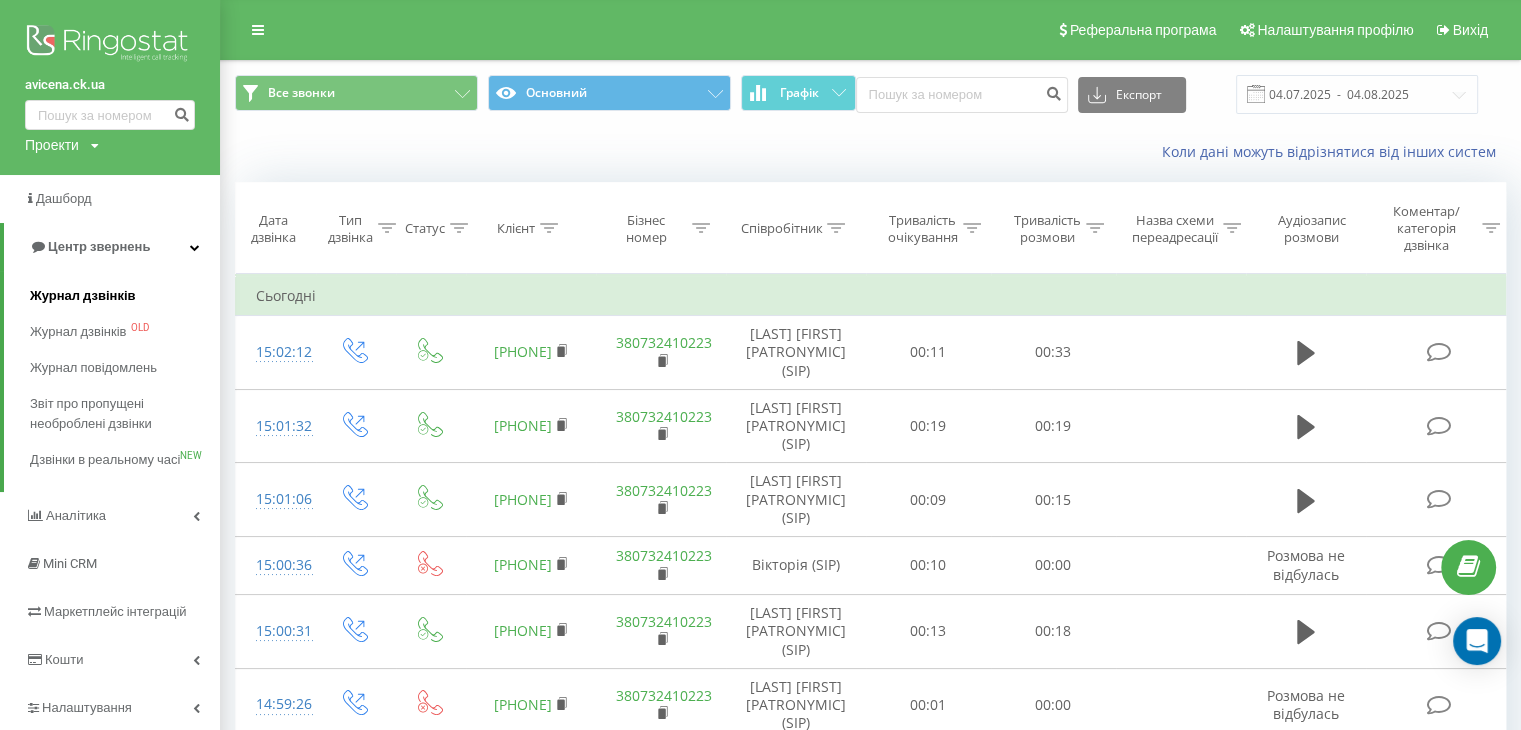 click on "Журнал дзвінків" at bounding box center (83, 296) 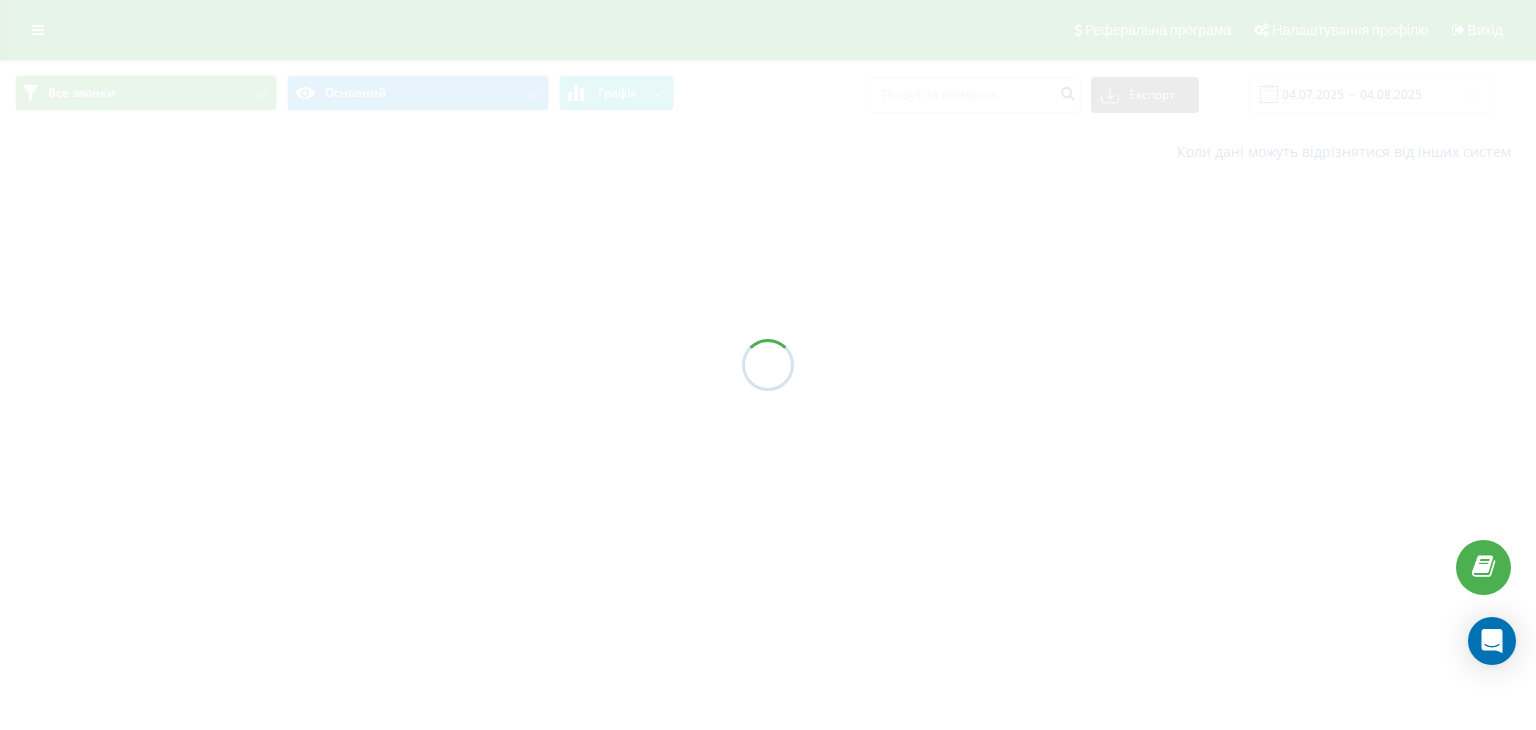 scroll, scrollTop: 0, scrollLeft: 0, axis: both 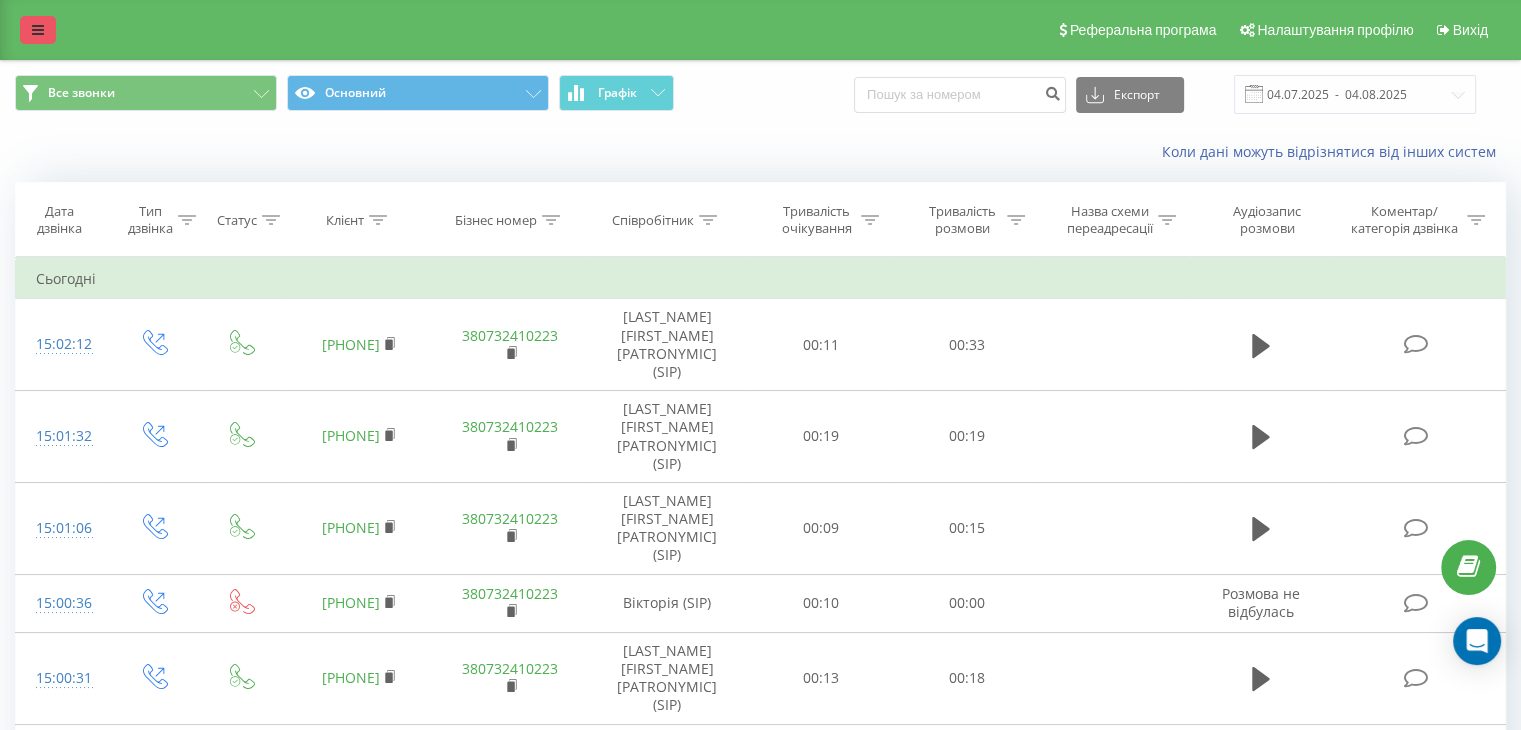 click at bounding box center [38, 30] 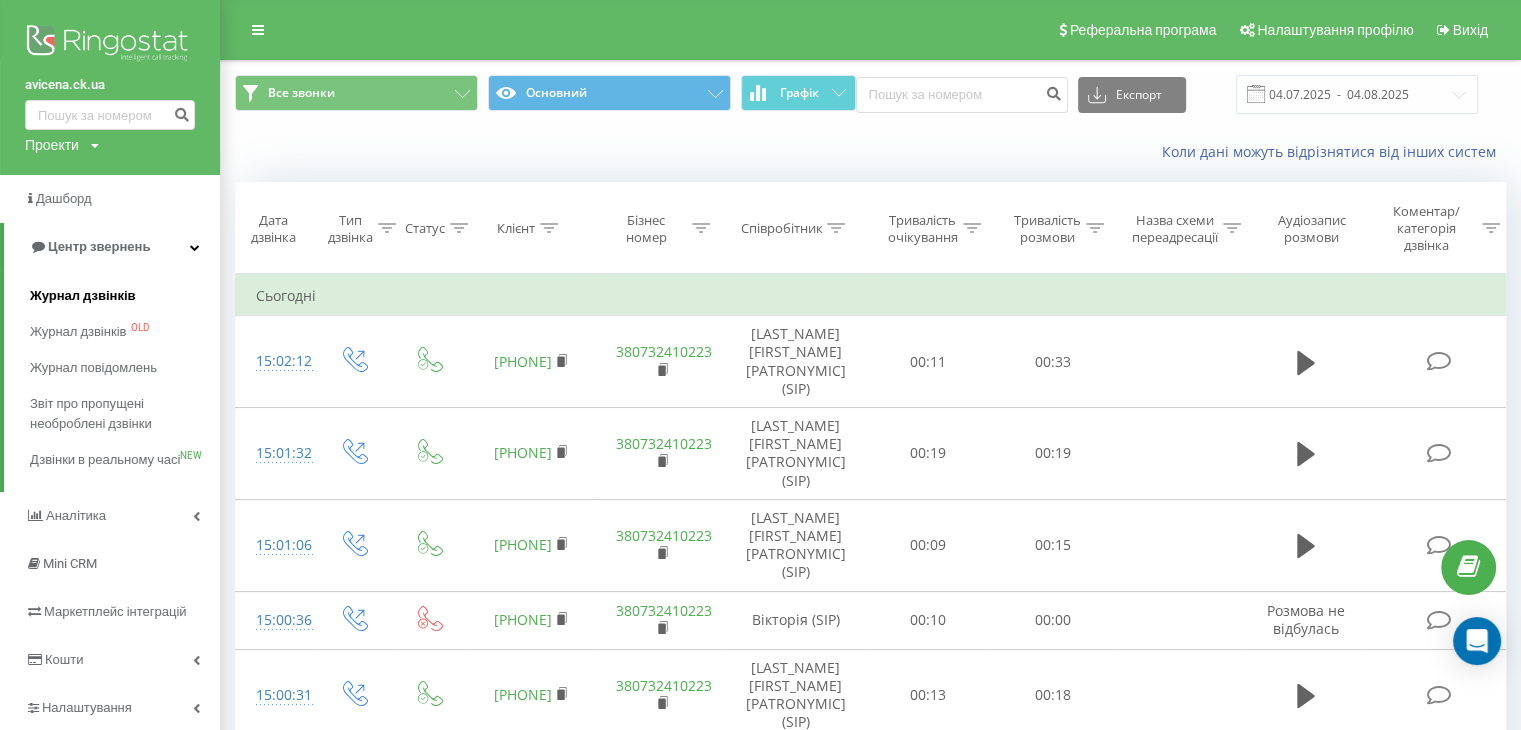 click on "Журнал дзвінків" at bounding box center (83, 296) 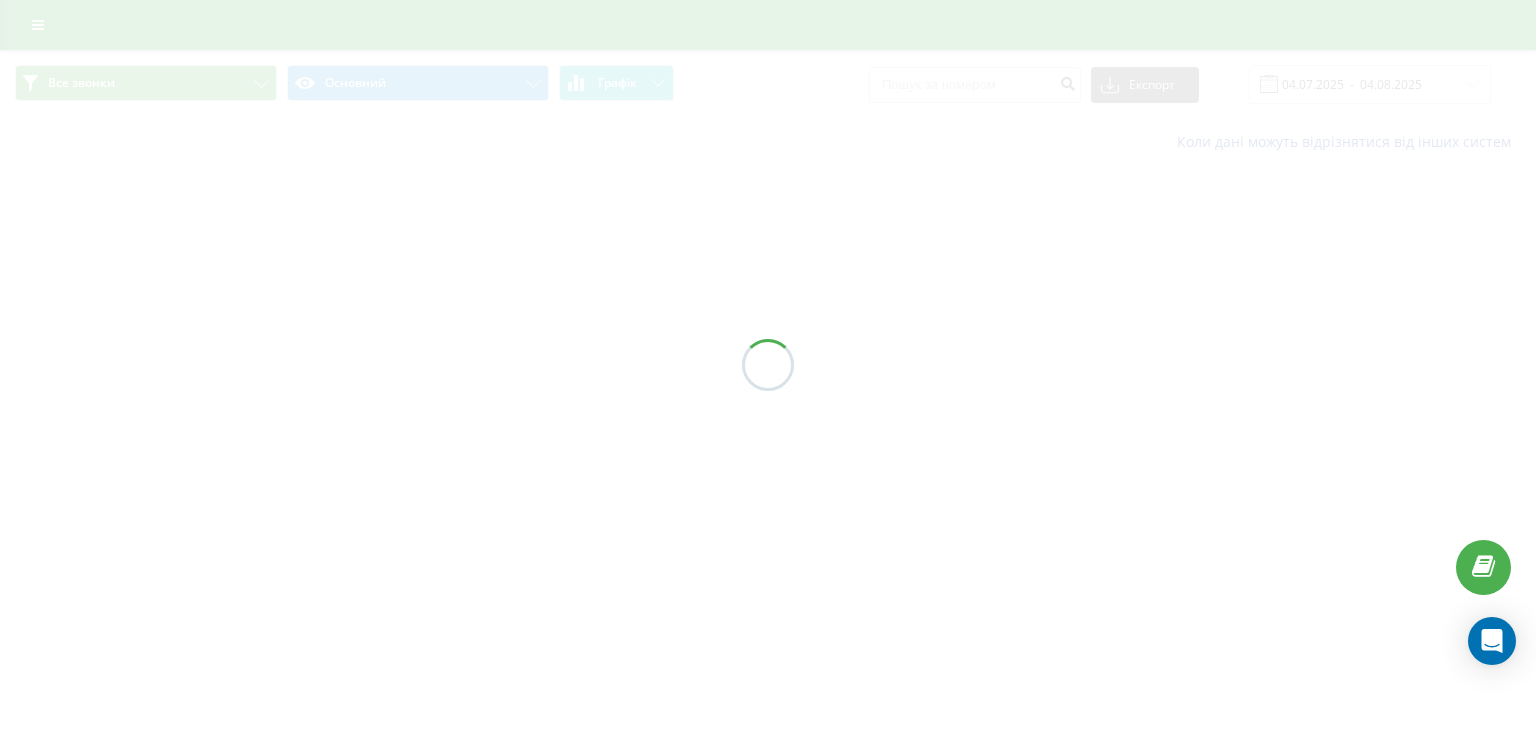 scroll, scrollTop: 0, scrollLeft: 0, axis: both 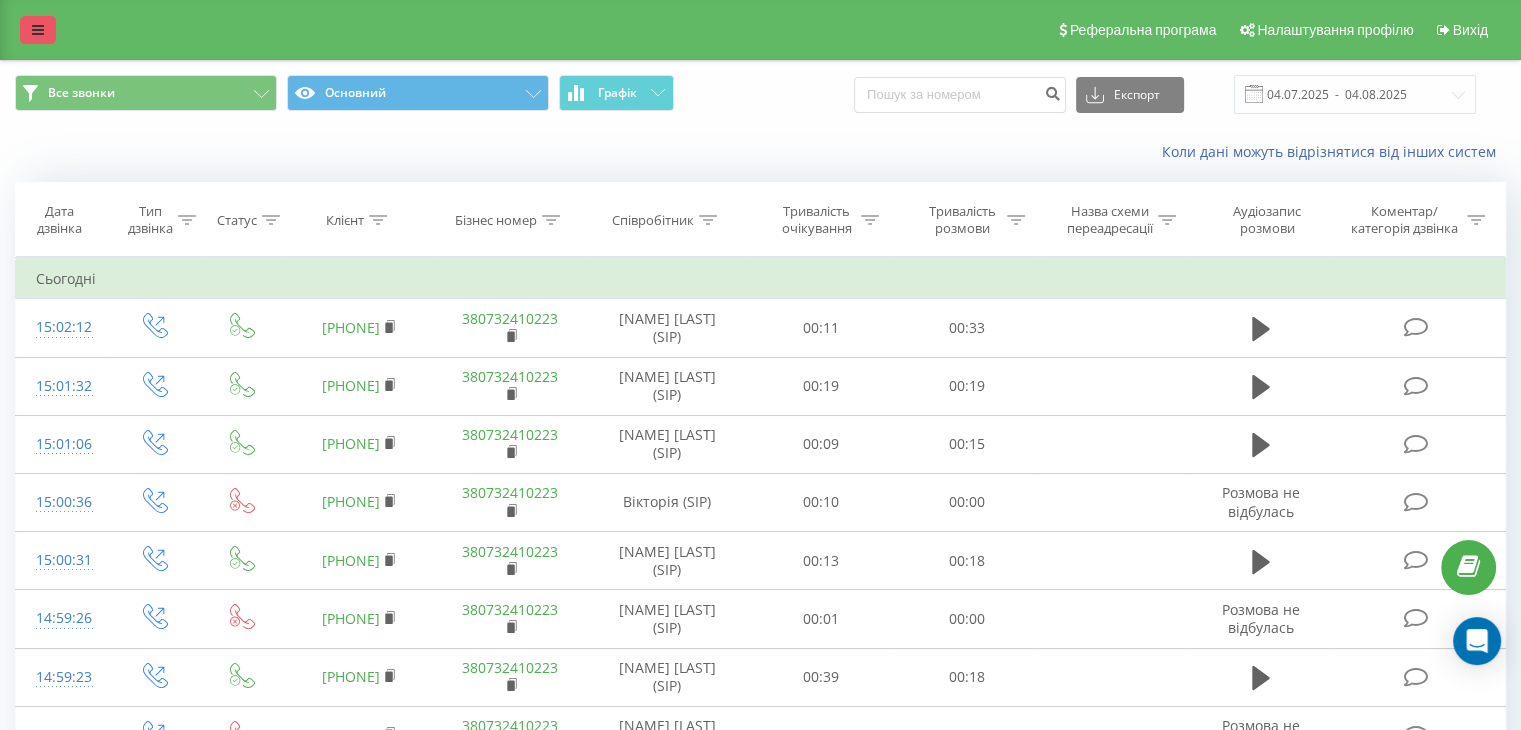click at bounding box center (38, 30) 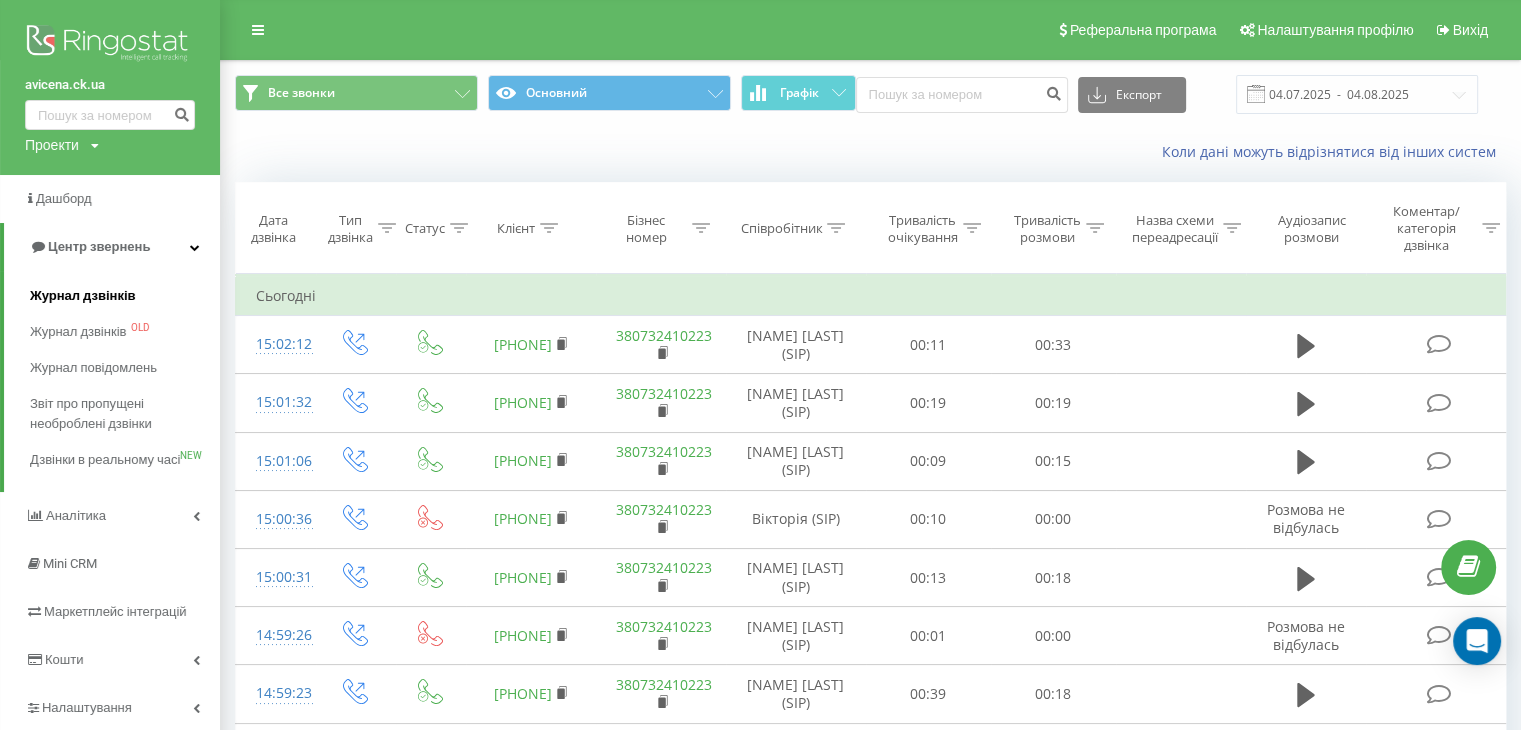 click on "Журнал дзвінків" at bounding box center [83, 296] 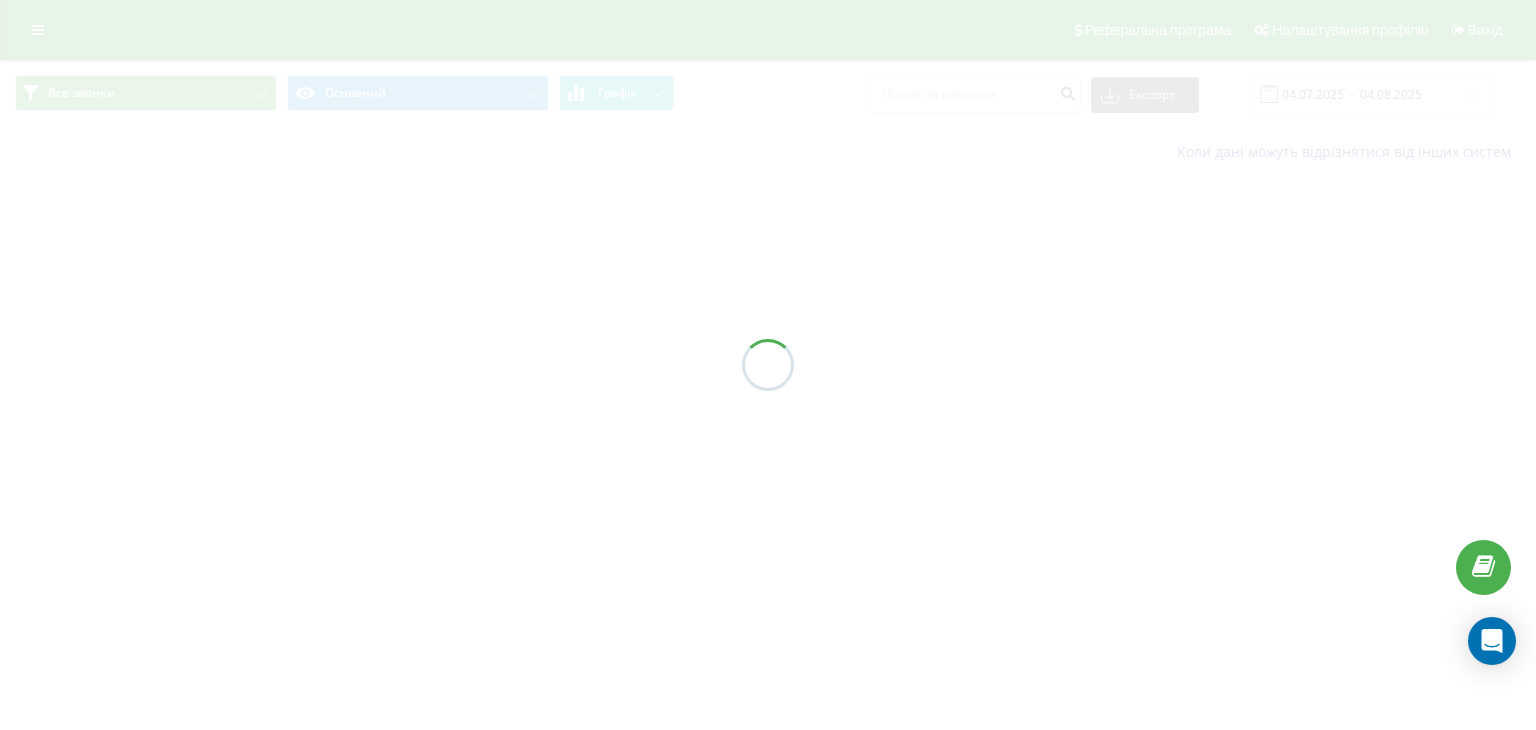 scroll, scrollTop: 0, scrollLeft: 0, axis: both 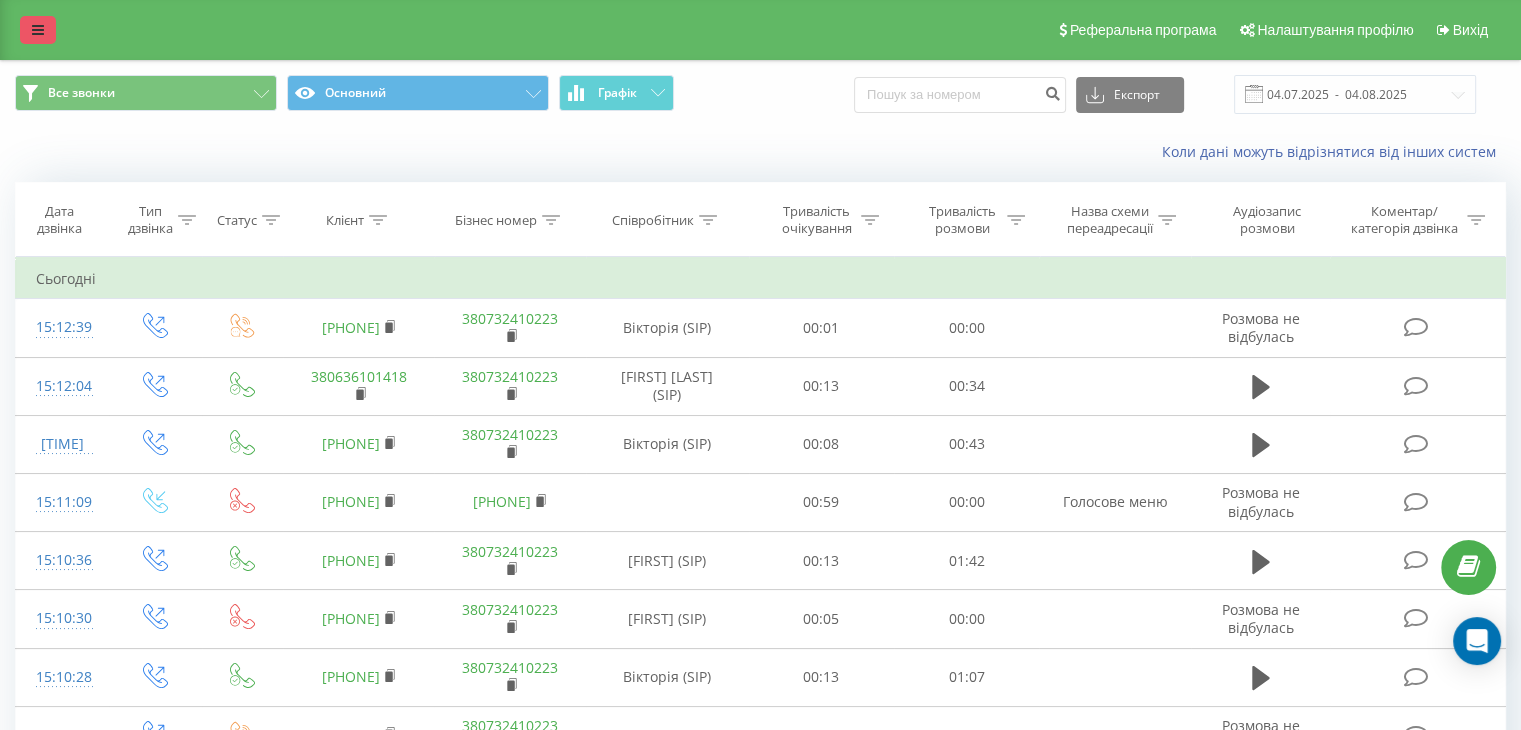 click at bounding box center [38, 30] 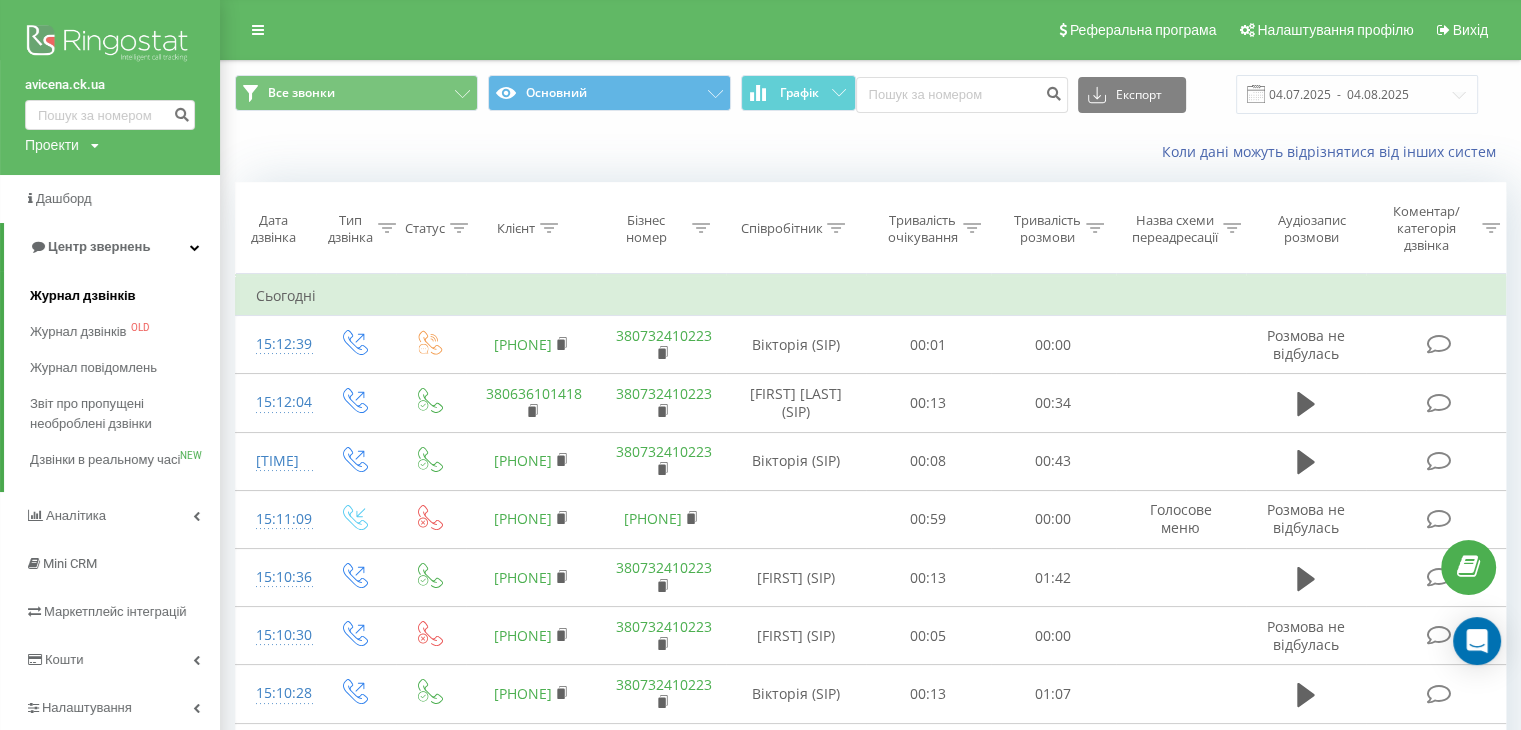 click on "Журнал дзвінків" at bounding box center [83, 296] 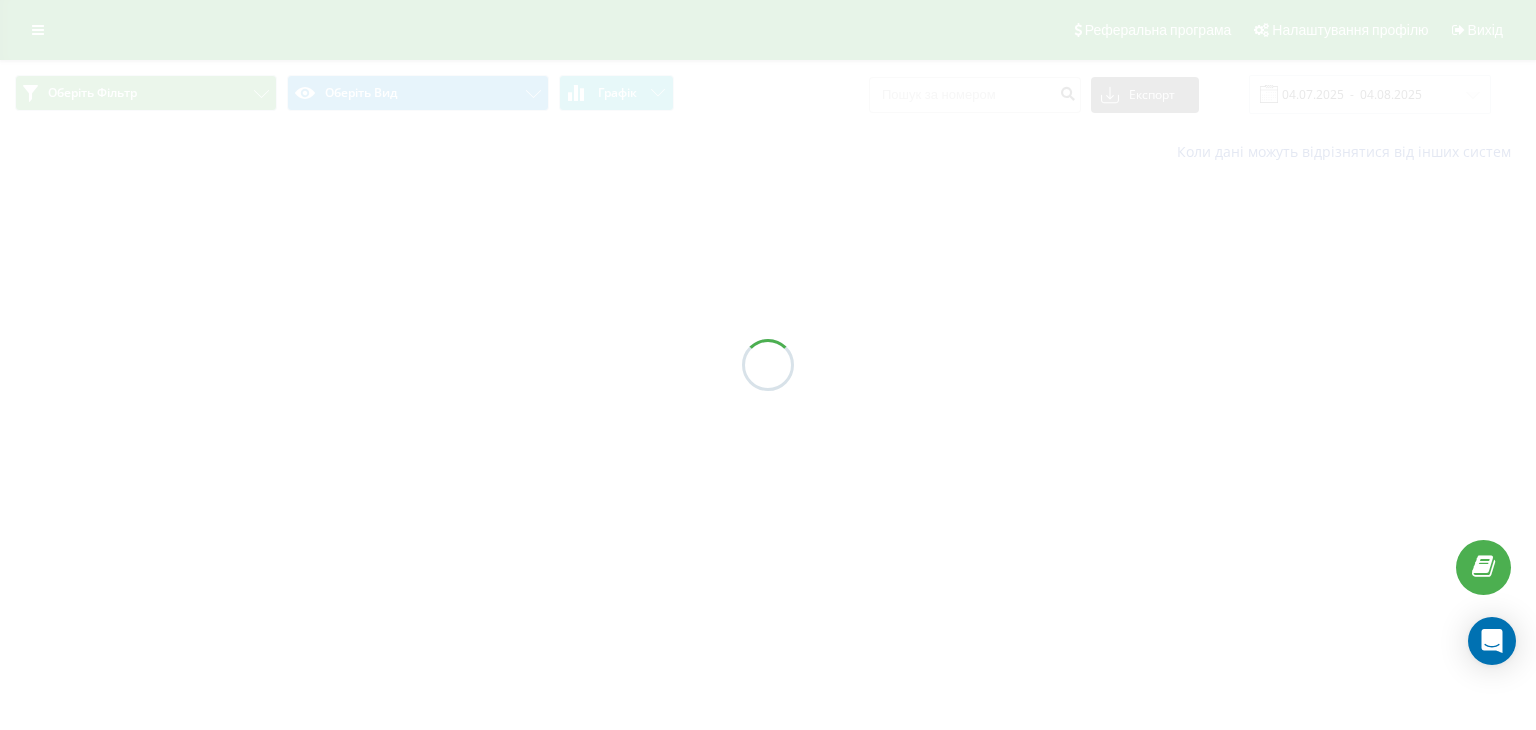 scroll, scrollTop: 0, scrollLeft: 0, axis: both 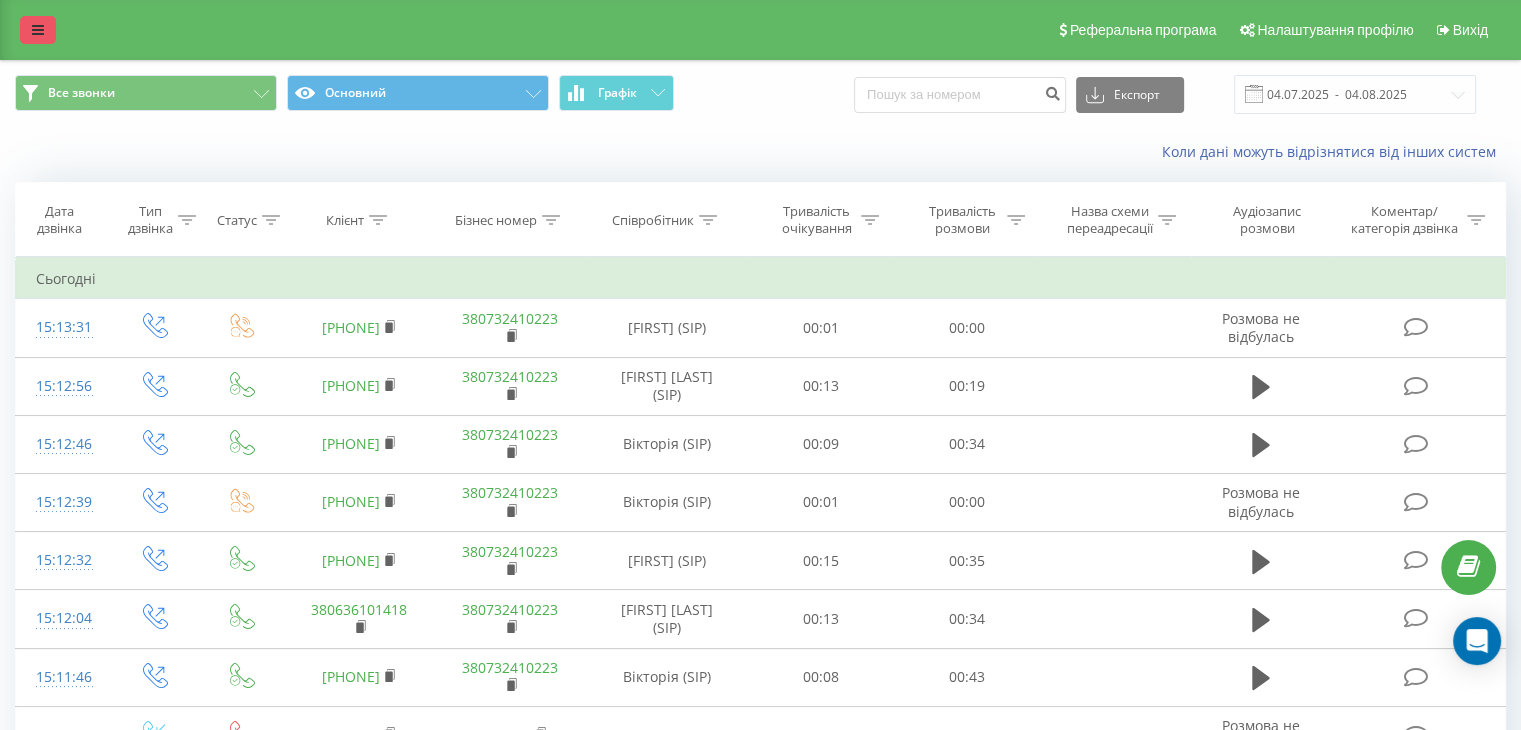click at bounding box center (38, 30) 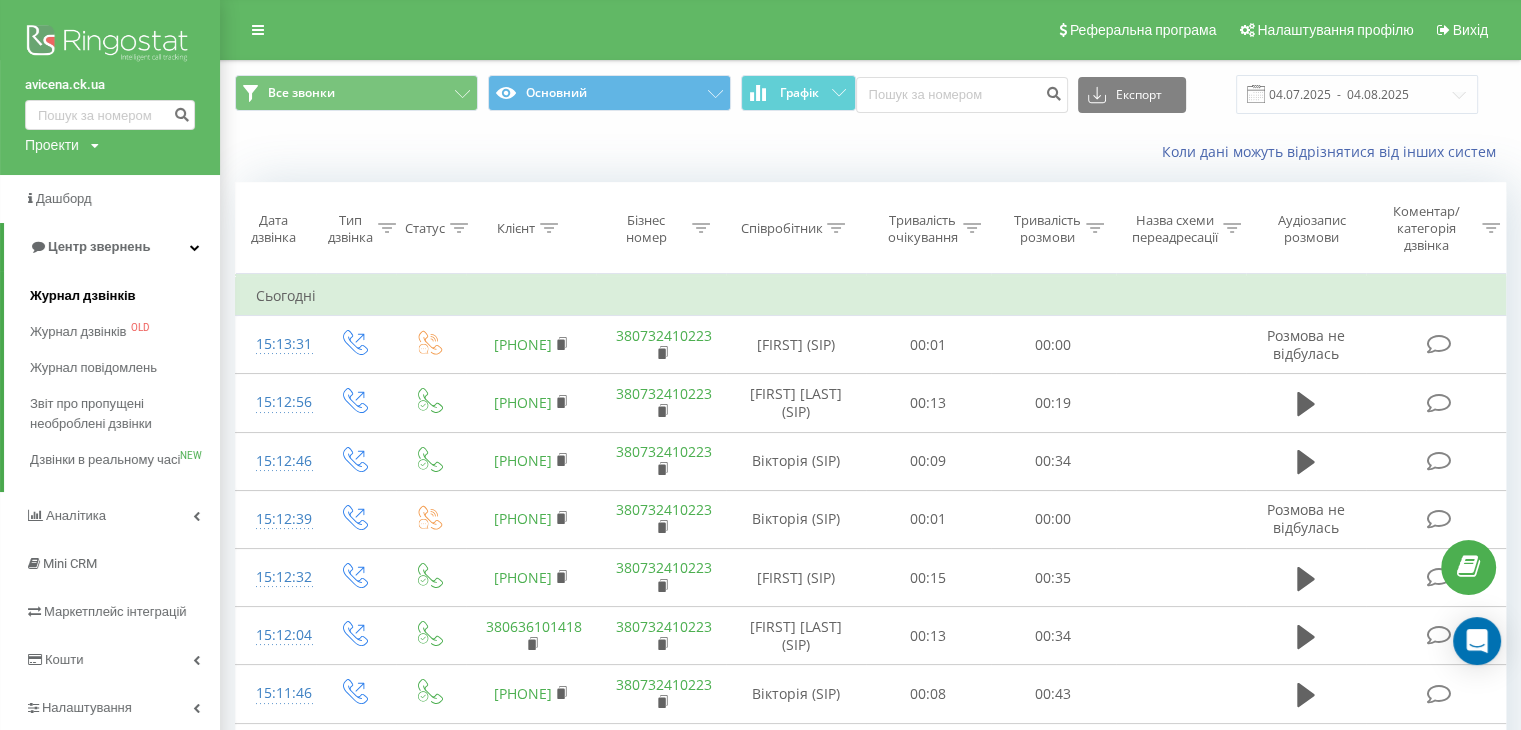 click on "Журнал дзвінків" at bounding box center (83, 296) 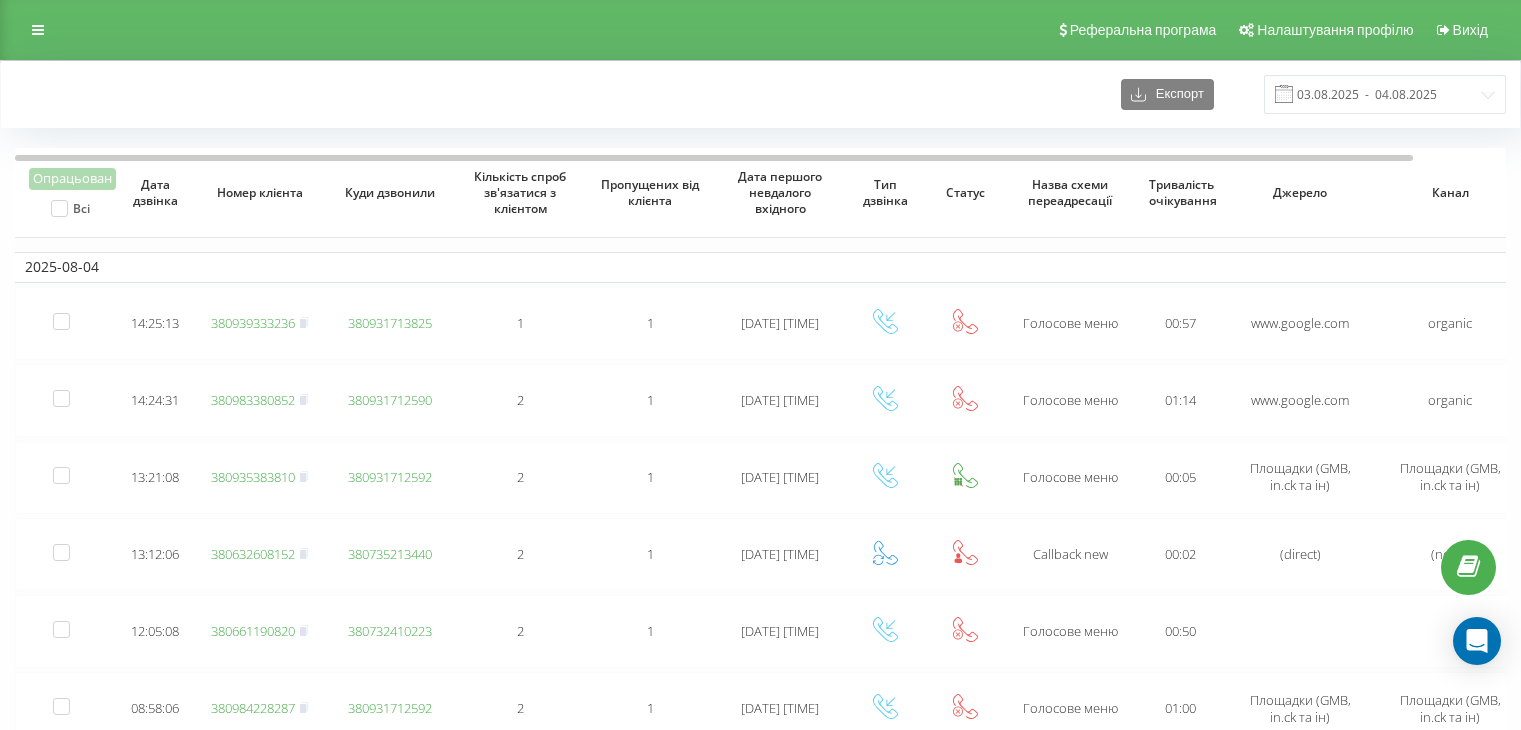 scroll, scrollTop: 0, scrollLeft: 0, axis: both 